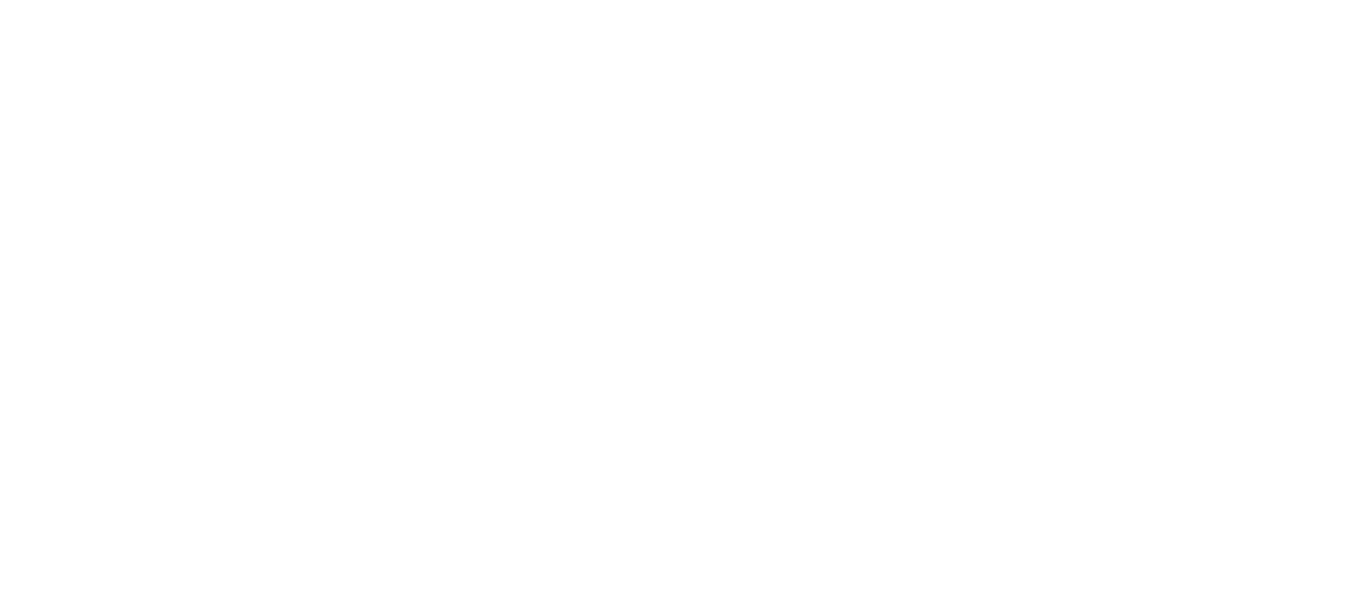 scroll, scrollTop: 0, scrollLeft: 0, axis: both 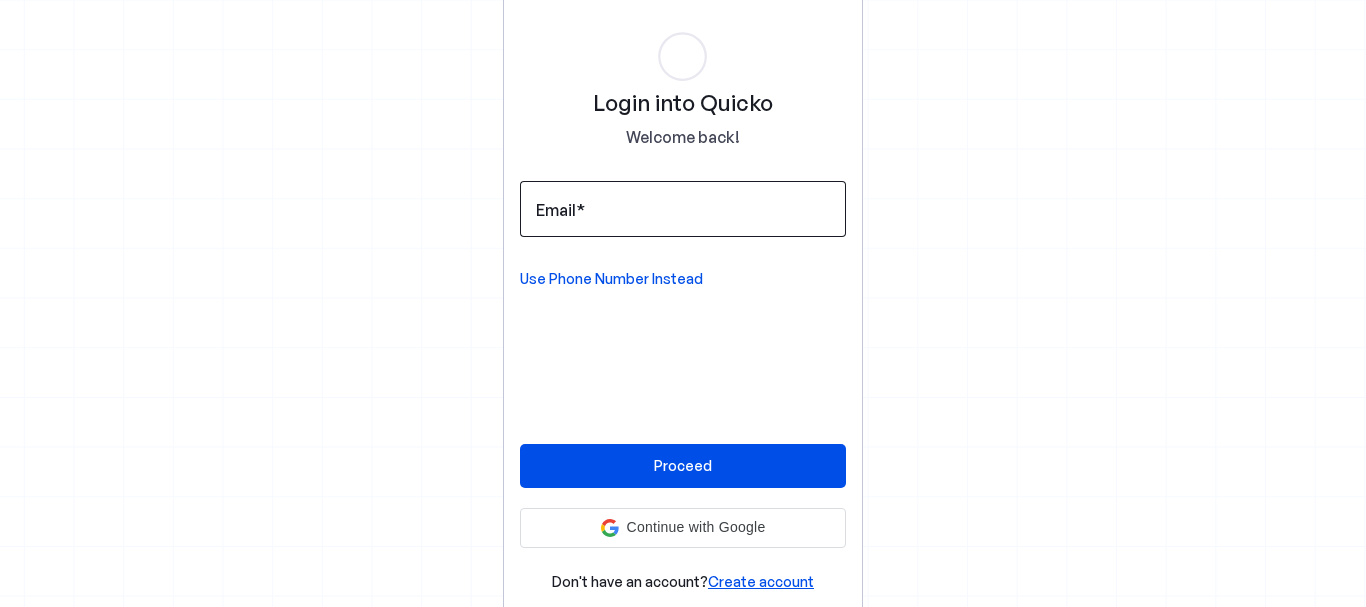 click on "Email" at bounding box center [683, 209] 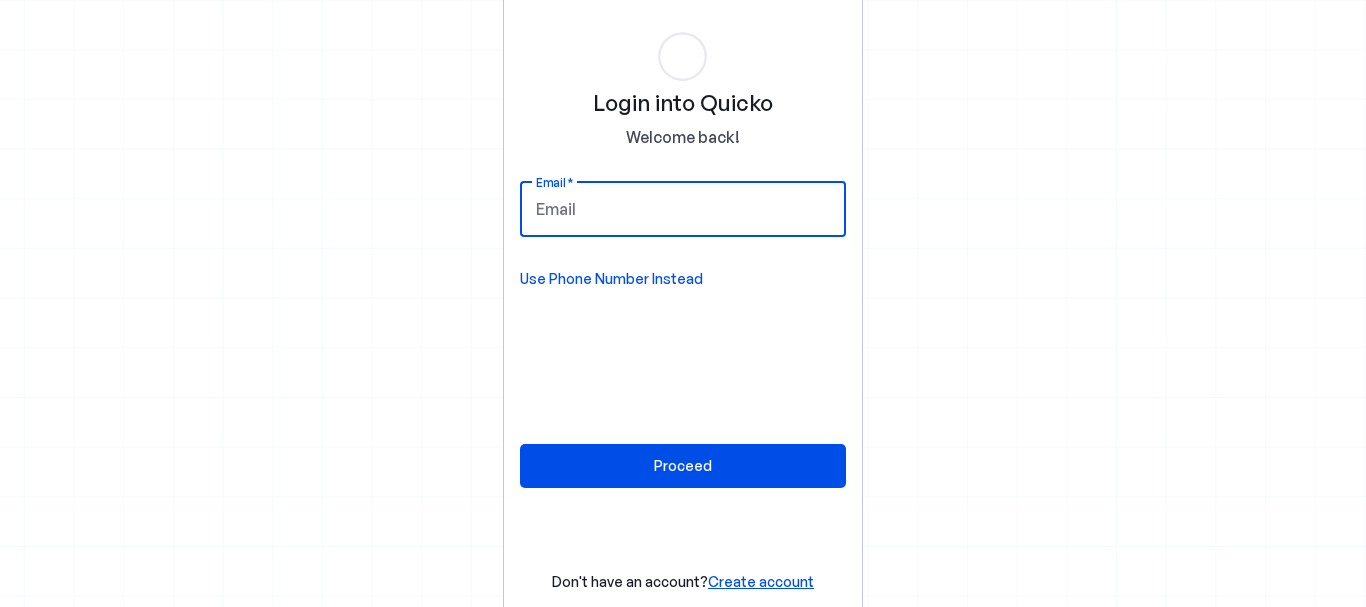 type on "ganeshprasad1410@gmail.com" 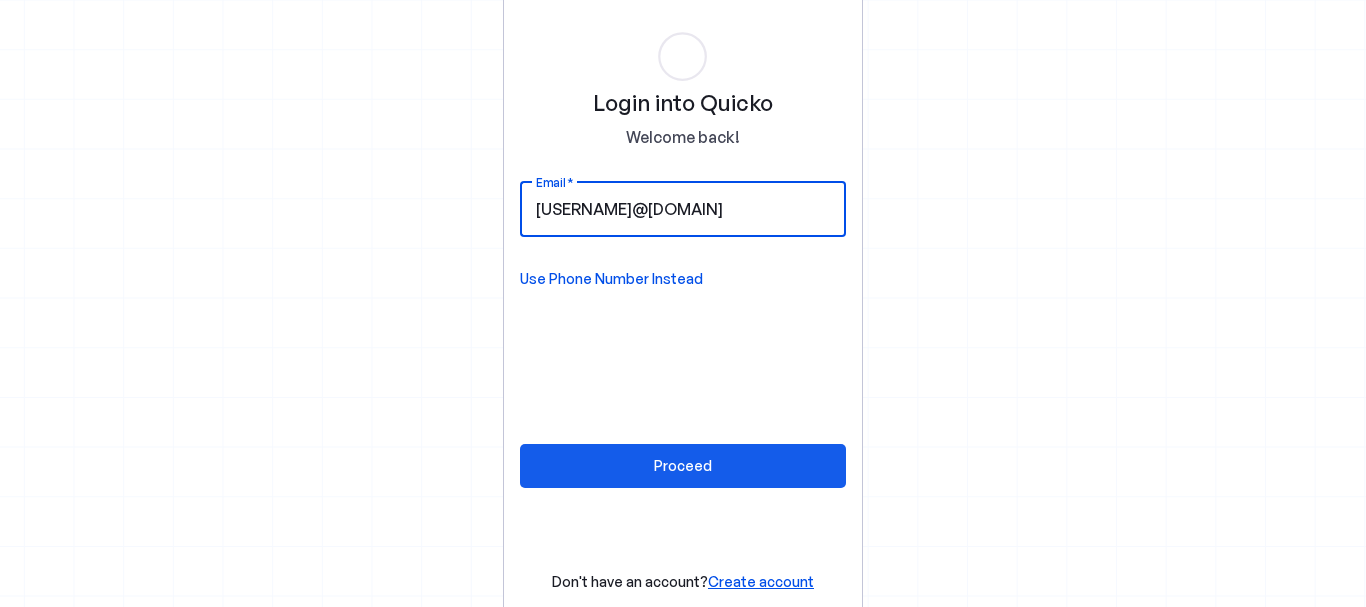 click at bounding box center [683, 466] 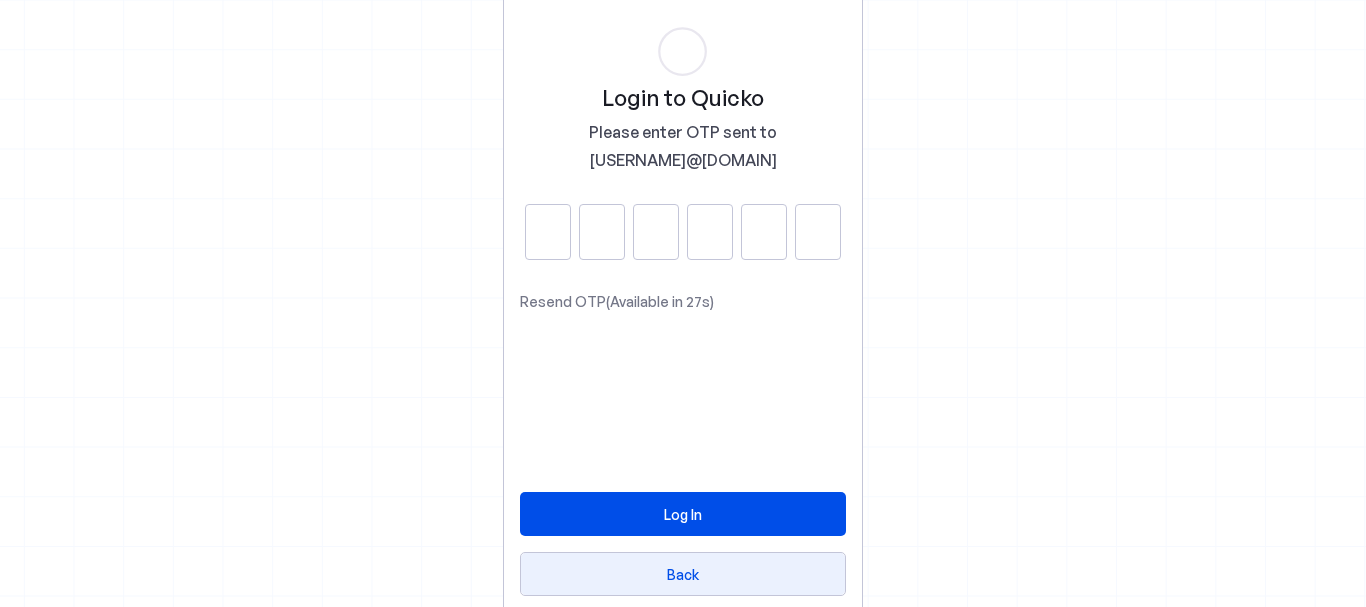 click on "Back" at bounding box center [683, 574] 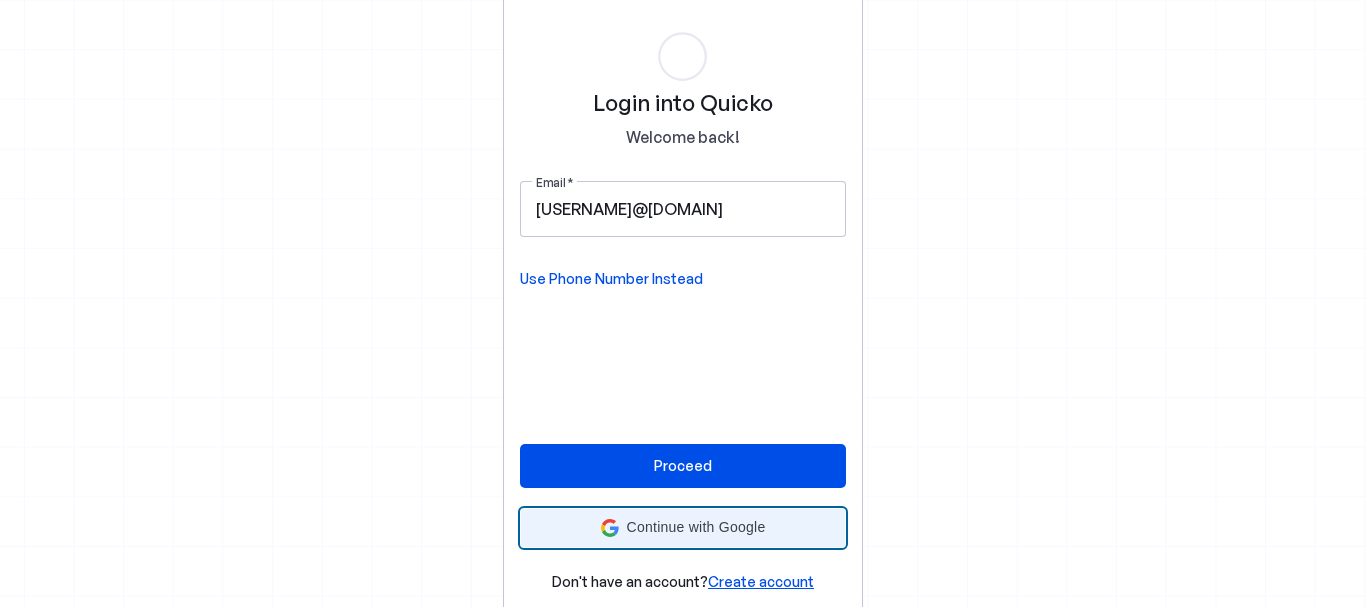 click on "Continue with Google" at bounding box center [696, 527] 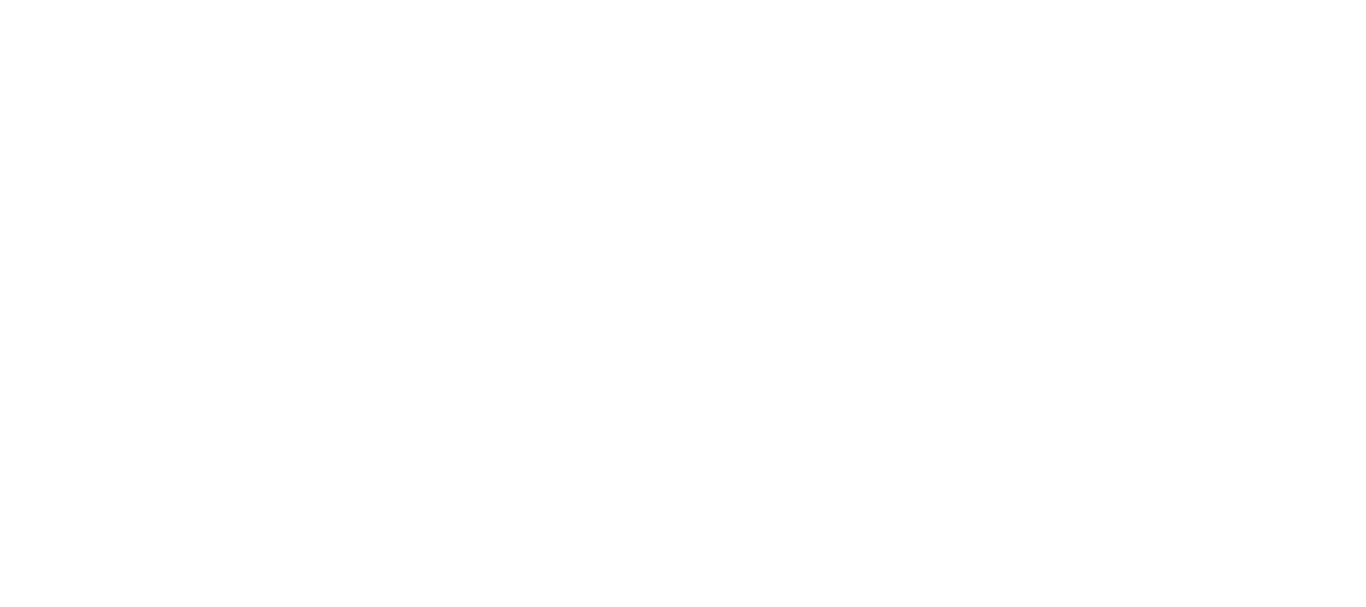 scroll, scrollTop: 0, scrollLeft: 0, axis: both 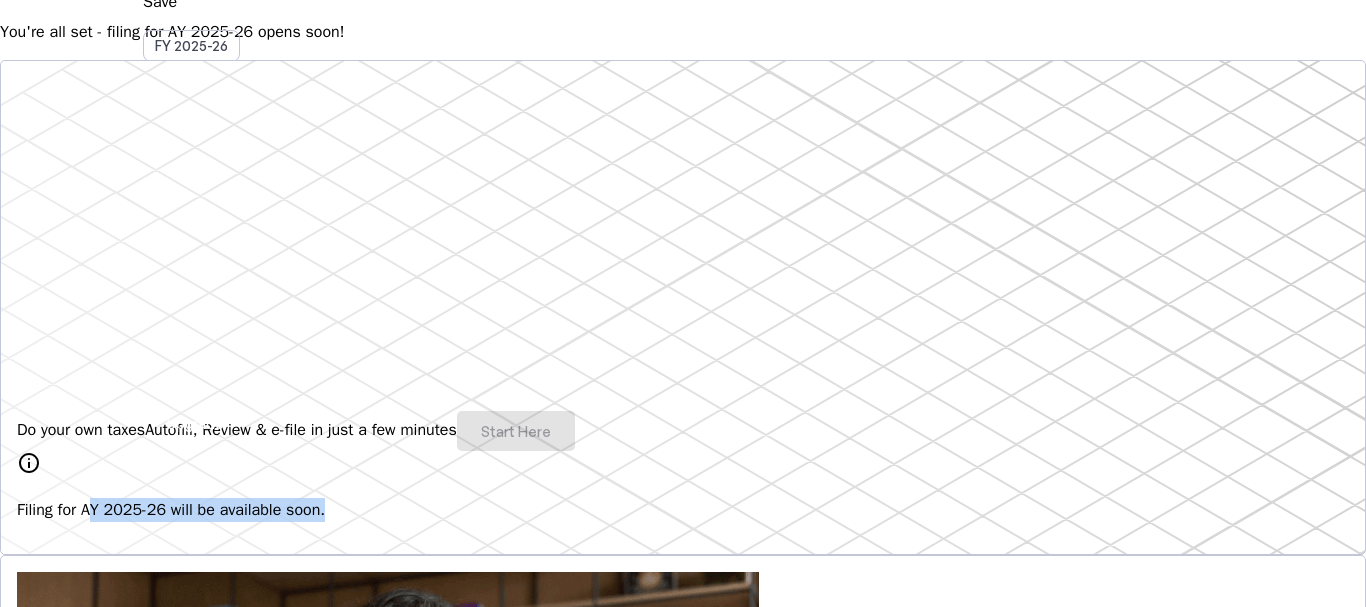 drag, startPoint x: 246, startPoint y: 521, endPoint x: 436, endPoint y: 521, distance: 190 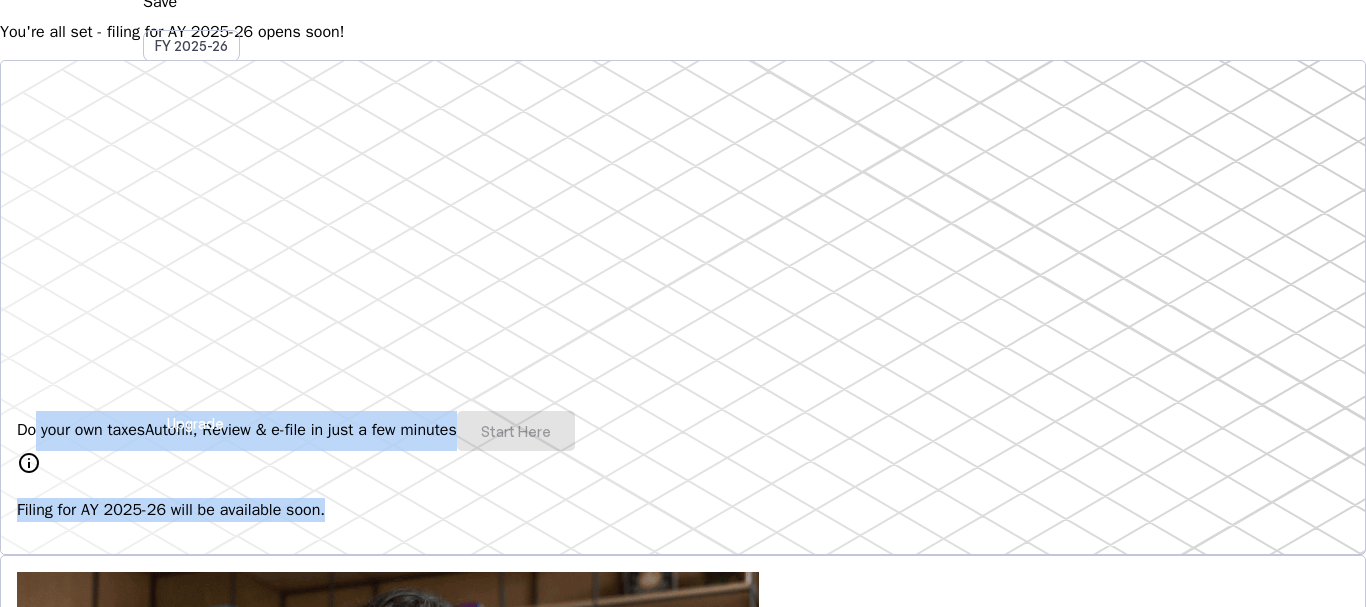 drag, startPoint x: 462, startPoint y: 517, endPoint x: 180, endPoint y: 361, distance: 322.27316 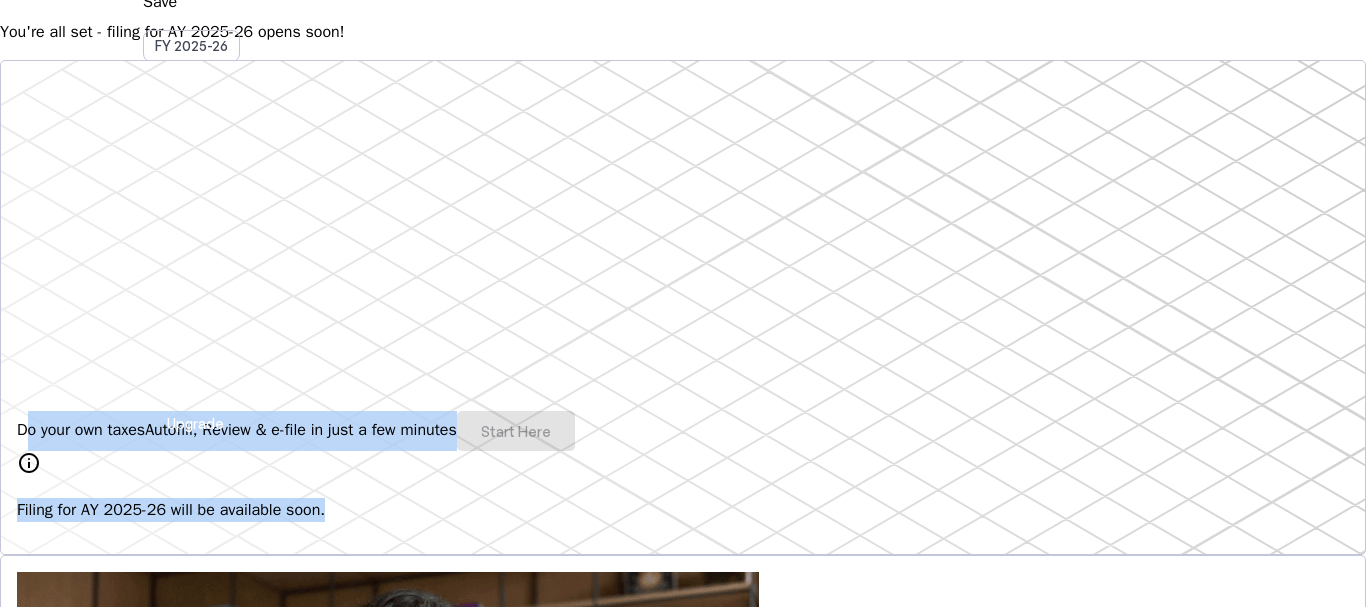 drag, startPoint x: 171, startPoint y: 363, endPoint x: 517, endPoint y: 538, distance: 387.7383 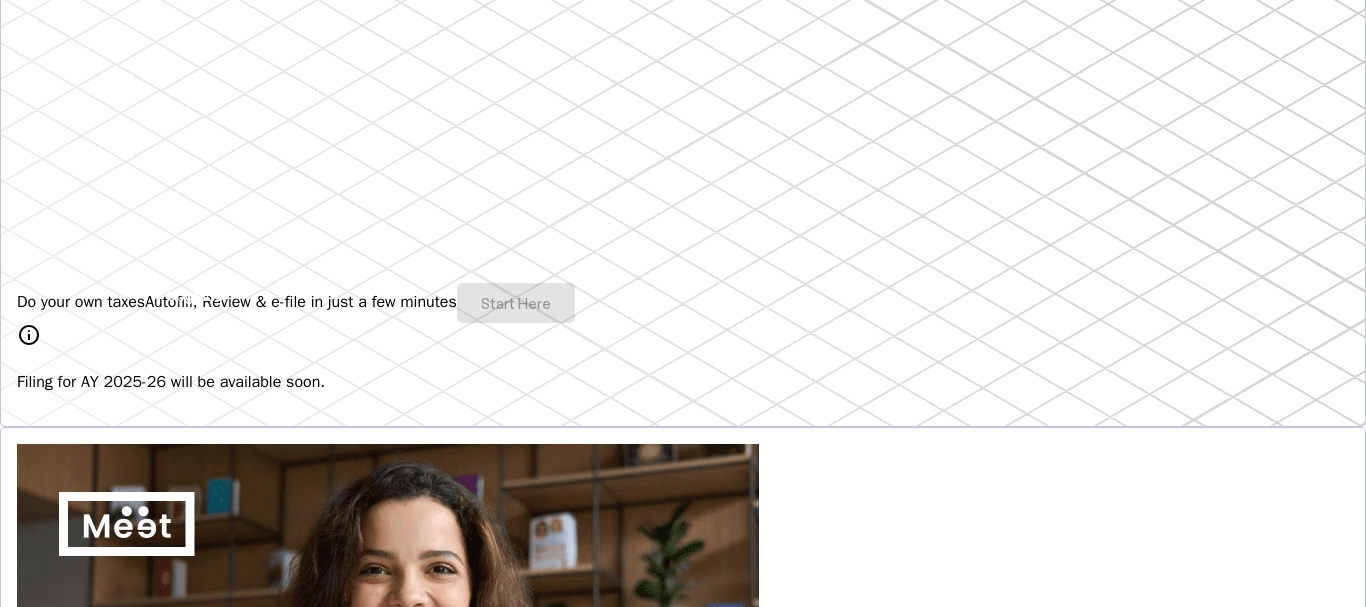 scroll, scrollTop: 300, scrollLeft: 0, axis: vertical 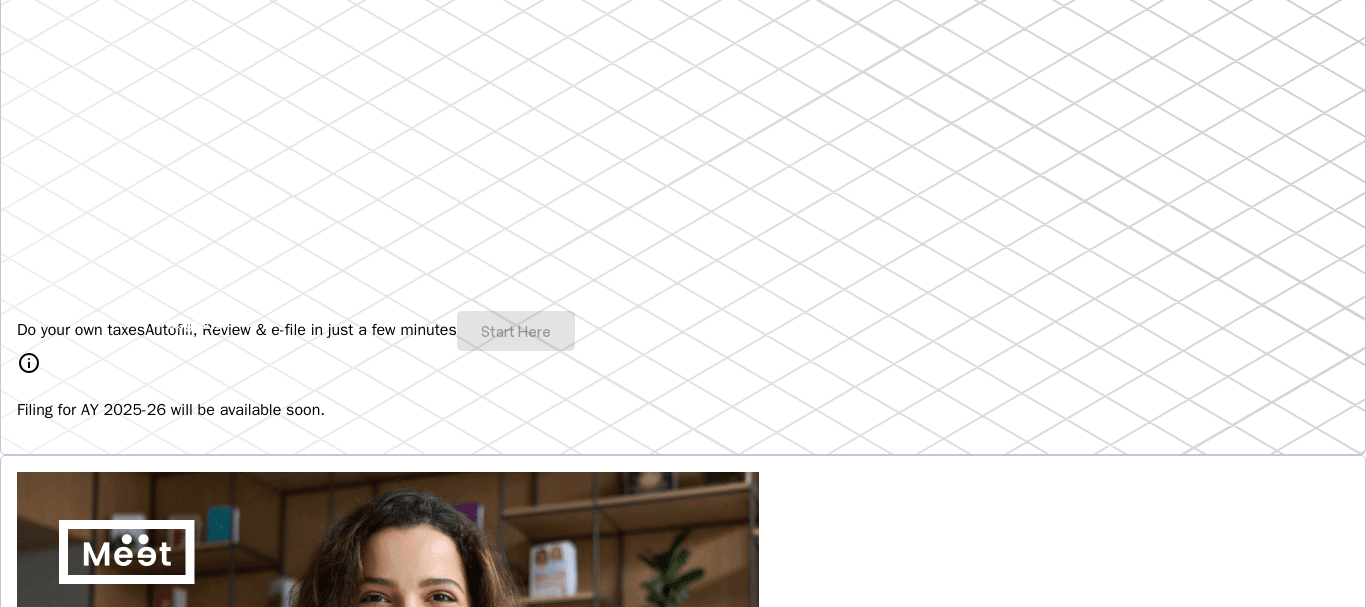 click at bounding box center (67, 1050) 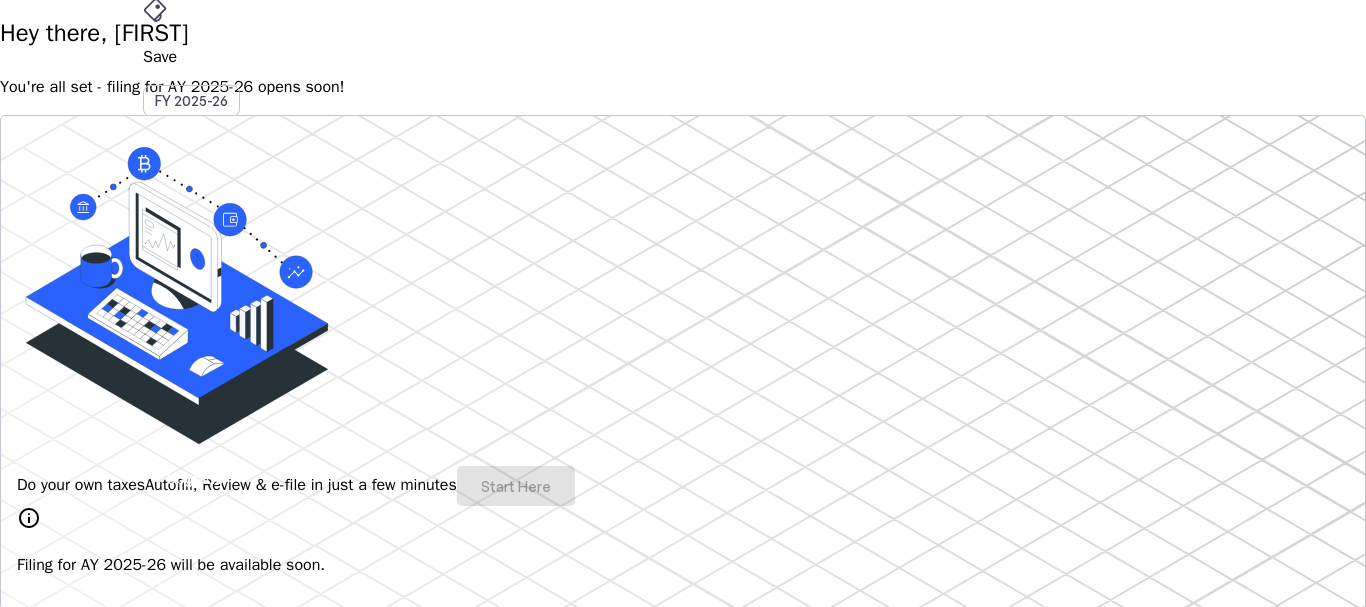 scroll, scrollTop: 0, scrollLeft: 0, axis: both 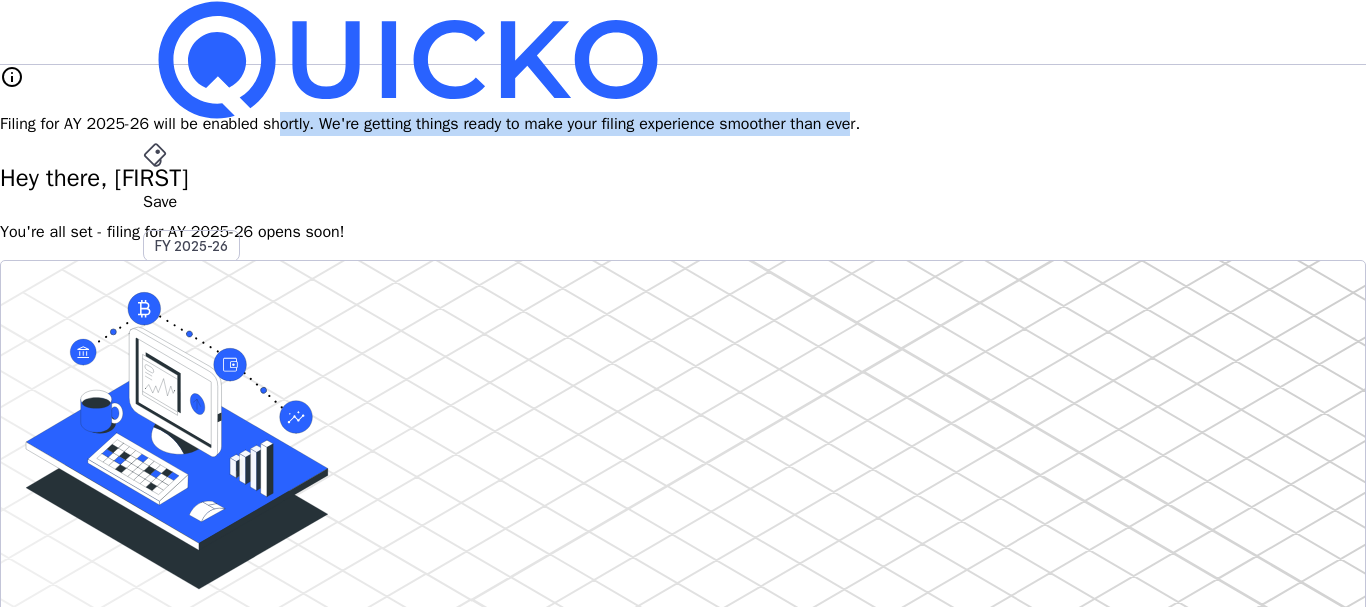 drag, startPoint x: 550, startPoint y: 103, endPoint x: 1085, endPoint y: 97, distance: 535.0336 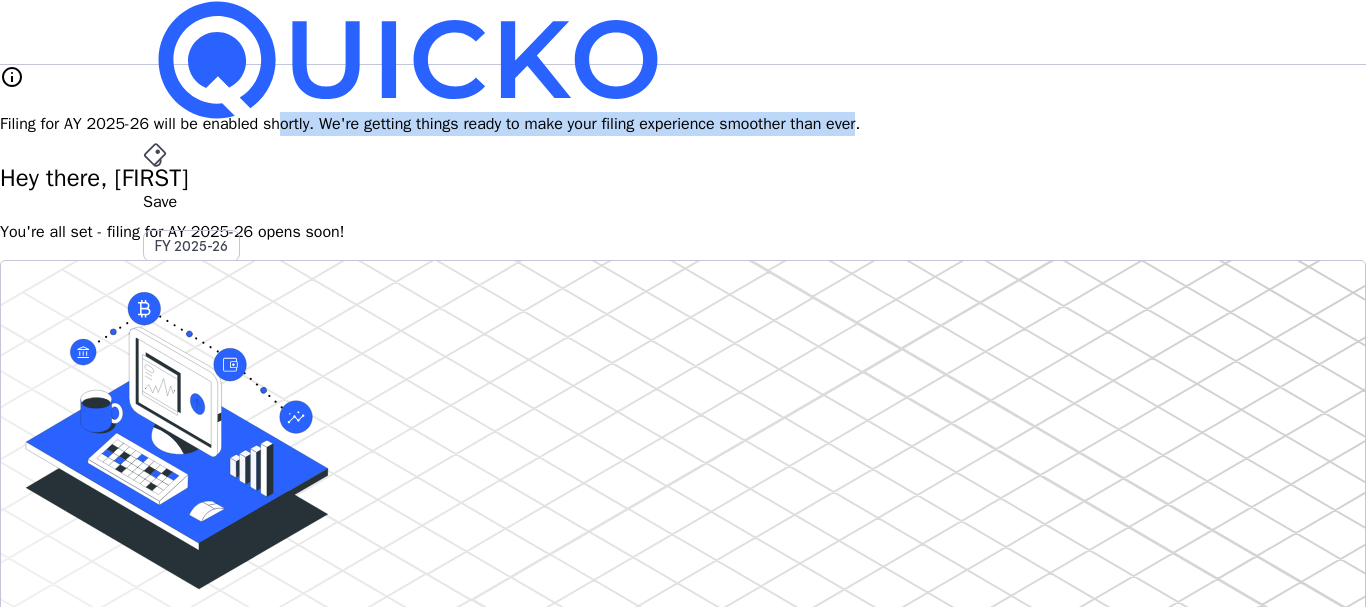 click on "Filing for AY 2025-26 will be enabled shortly. We're getting things ready to make your filing experience smoother than ever." at bounding box center (683, 124) 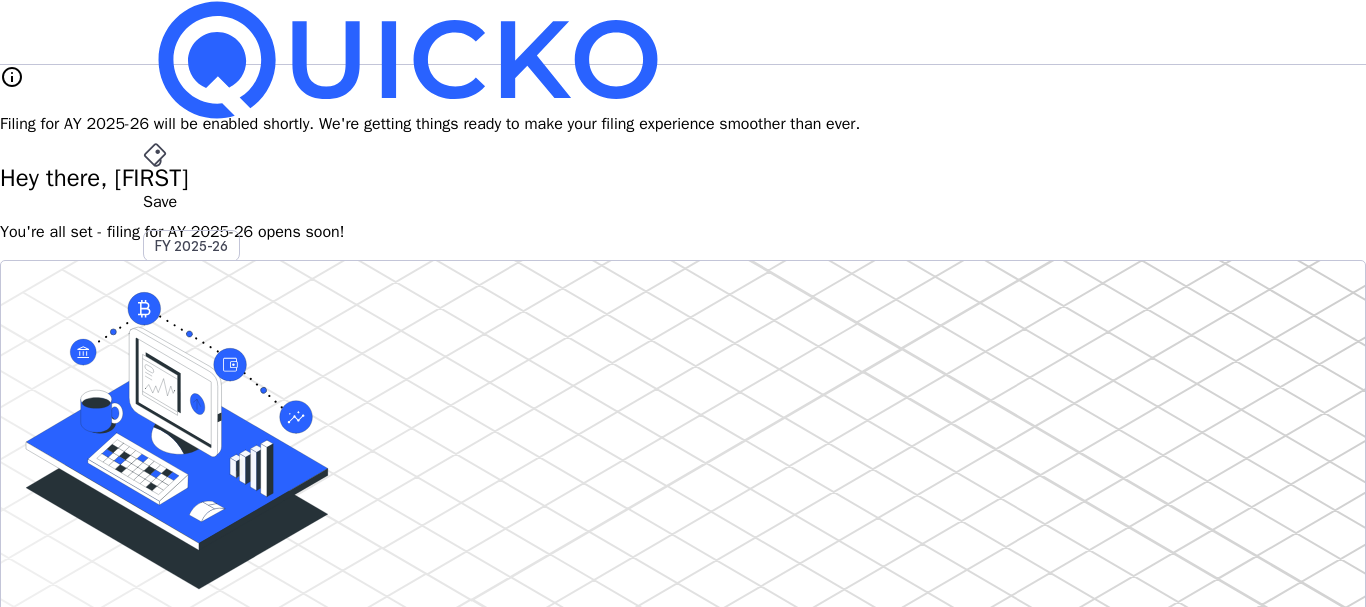 click on "arrow_drop_down" at bounding box center (155, 536) 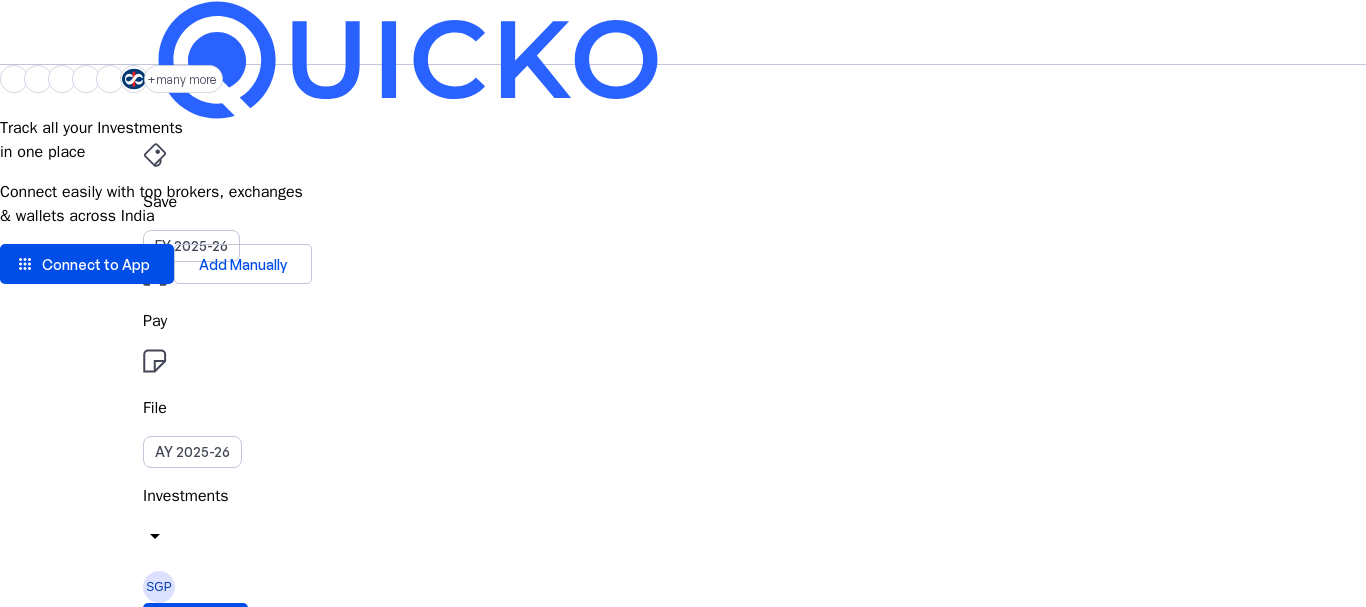 scroll, scrollTop: 100, scrollLeft: 0, axis: vertical 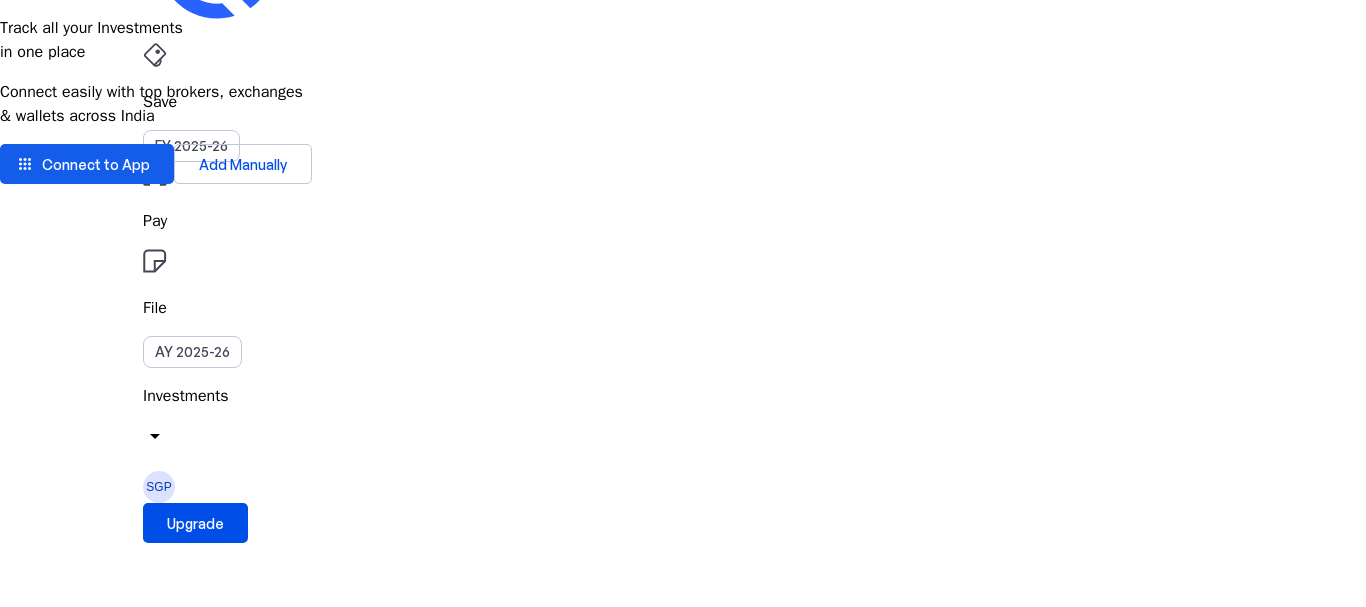 click on "Connect to App" at bounding box center (96, 164) 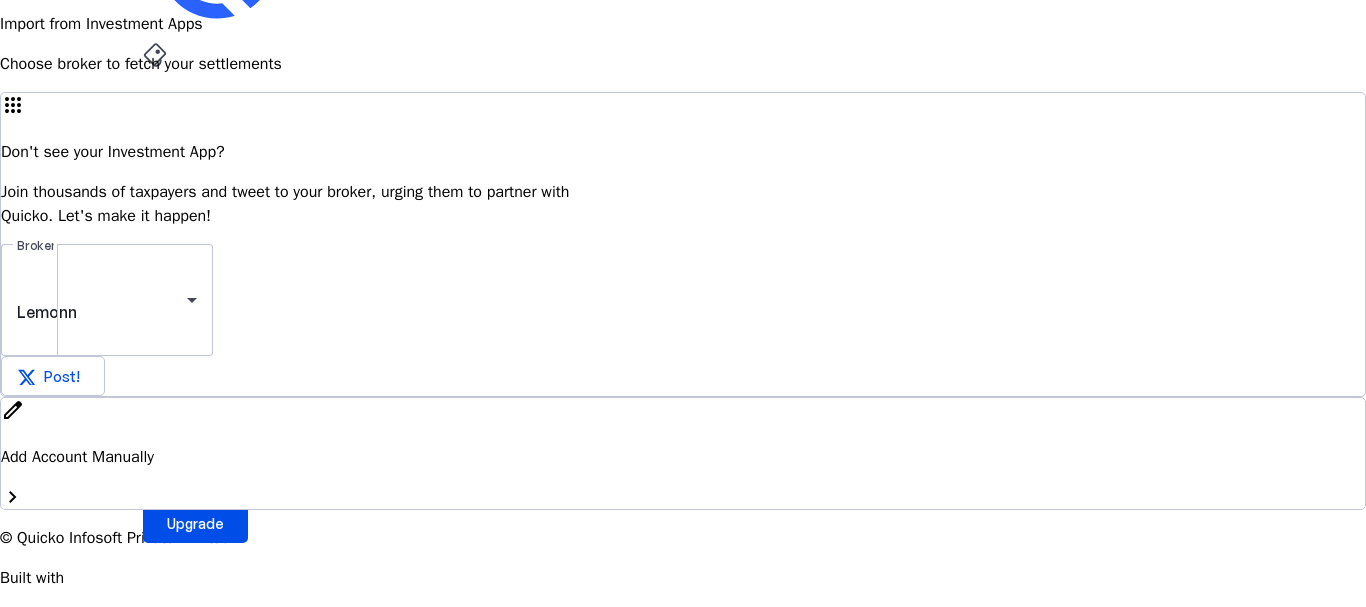 scroll, scrollTop: 0, scrollLeft: 0, axis: both 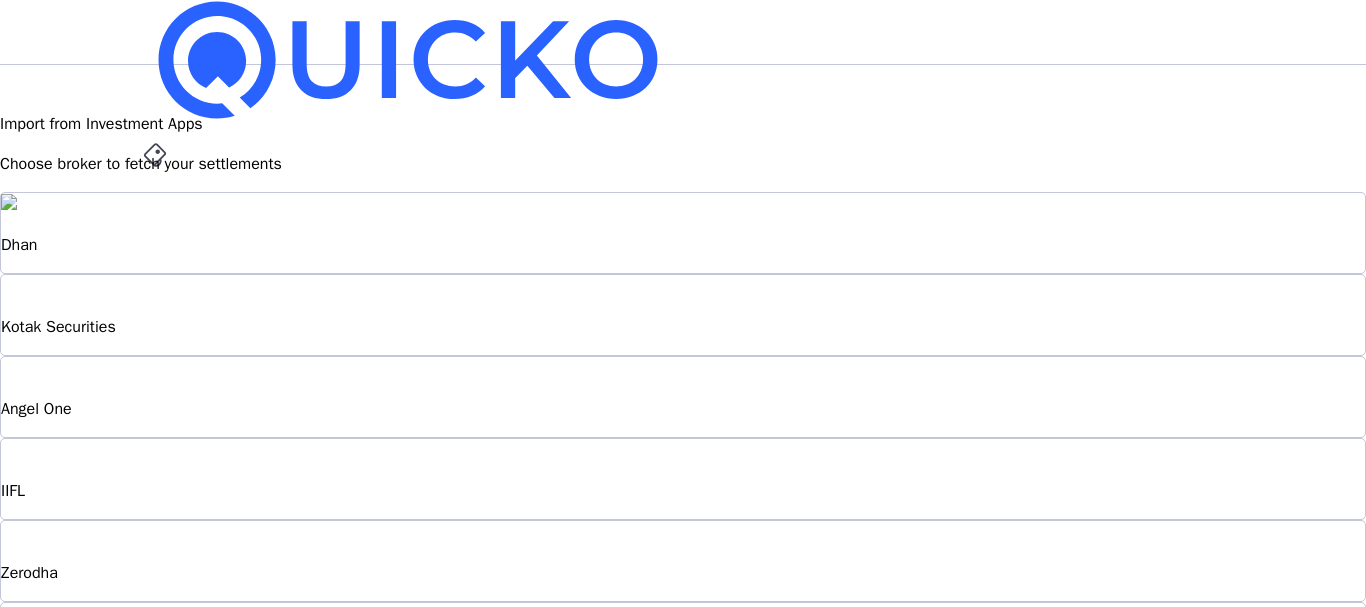 click on "Zerodha" at bounding box center (683, 561) 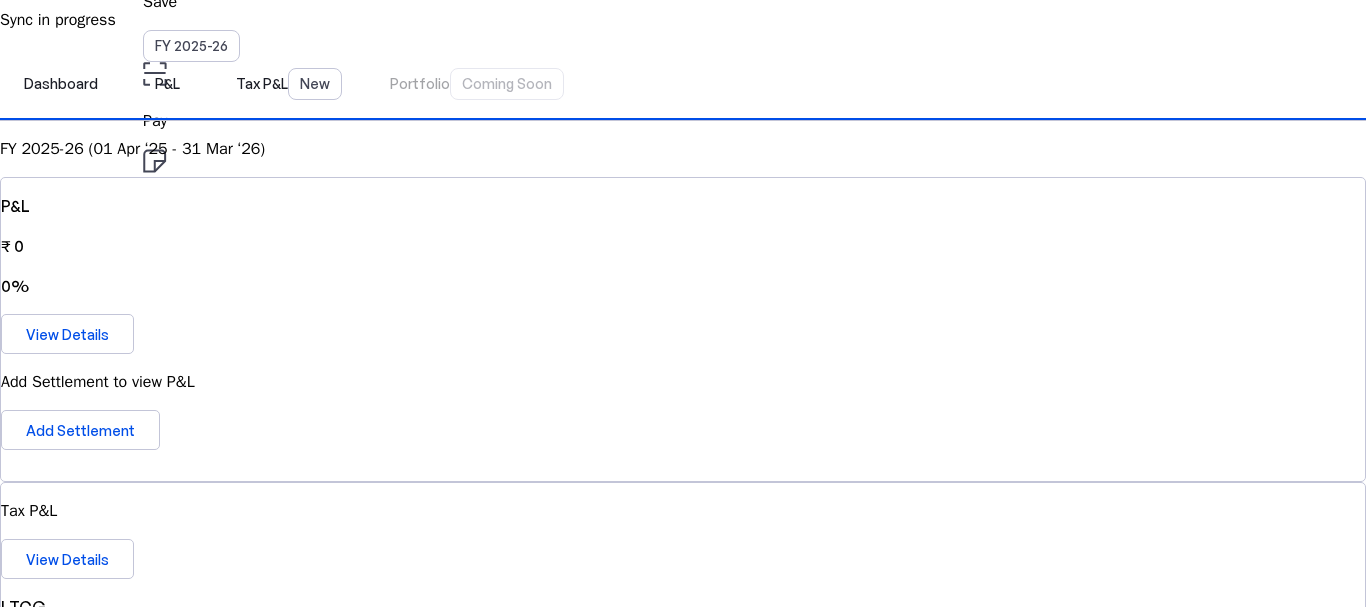 scroll, scrollTop: 300, scrollLeft: 0, axis: vertical 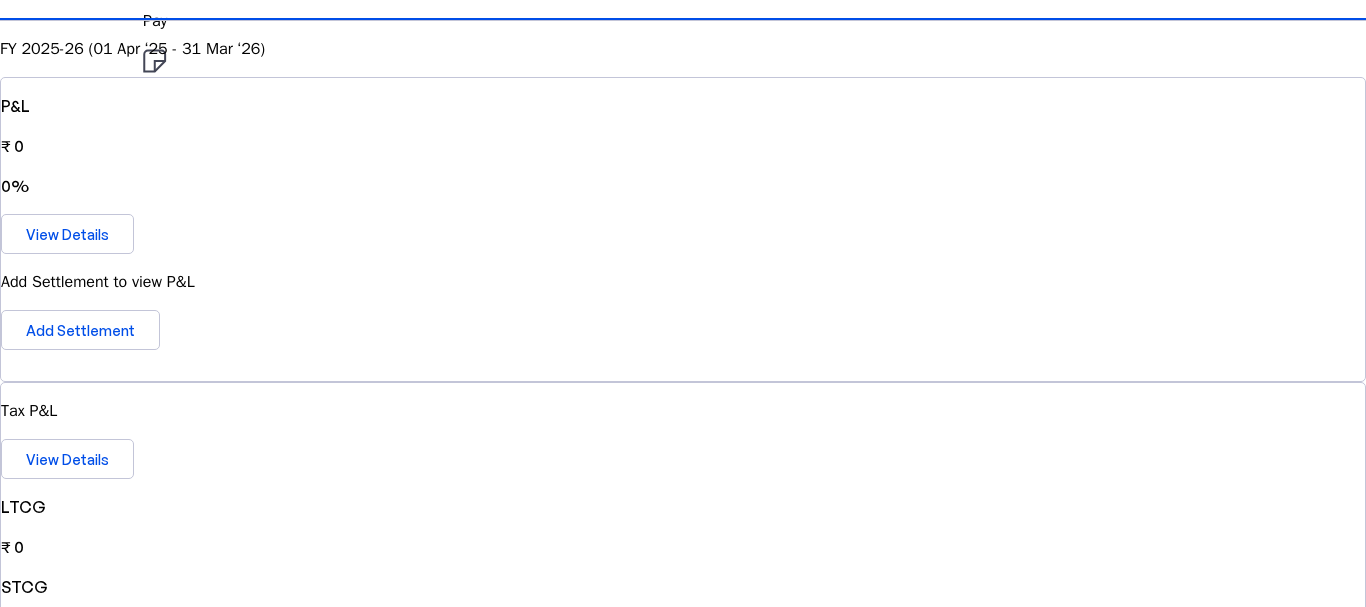 click on "Connect Account" at bounding box center [692, 1358] 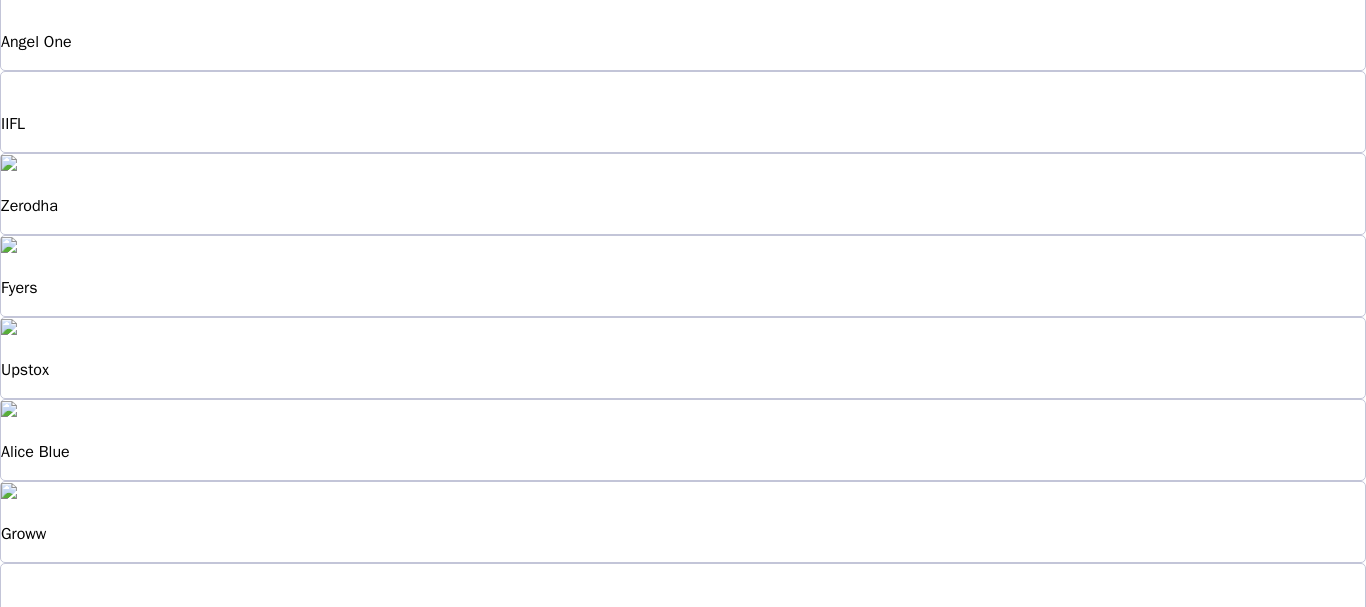 scroll, scrollTop: 400, scrollLeft: 0, axis: vertical 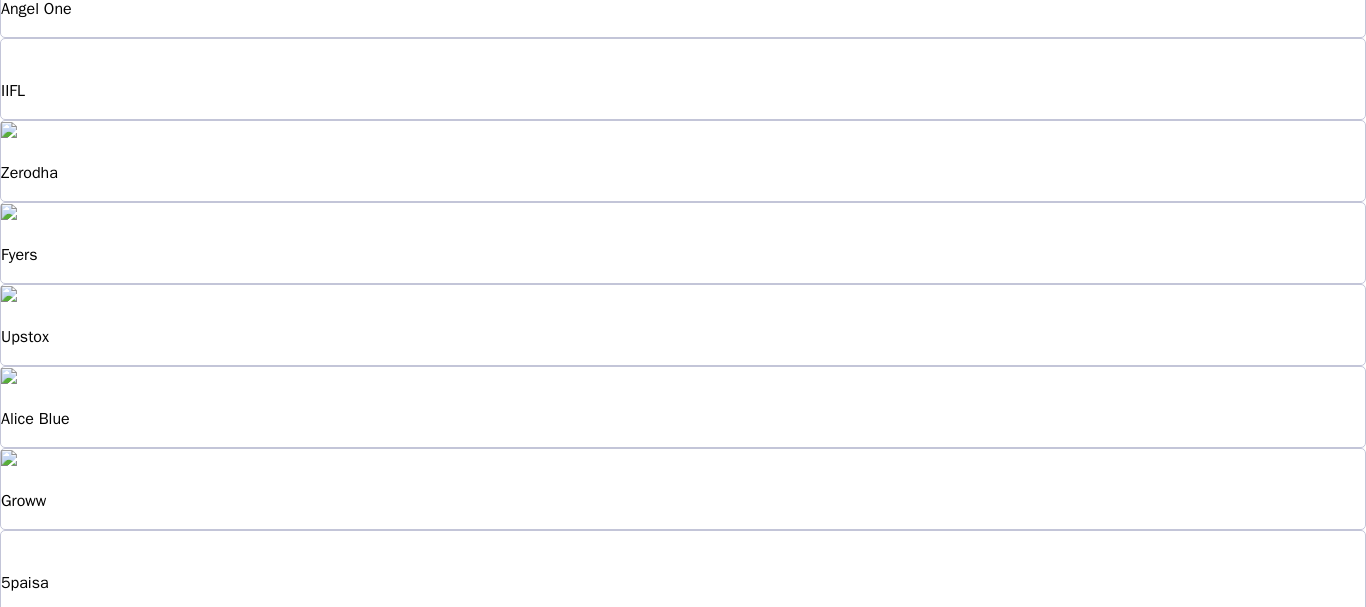 drag, startPoint x: 416, startPoint y: 384, endPoint x: 427, endPoint y: 393, distance: 14.21267 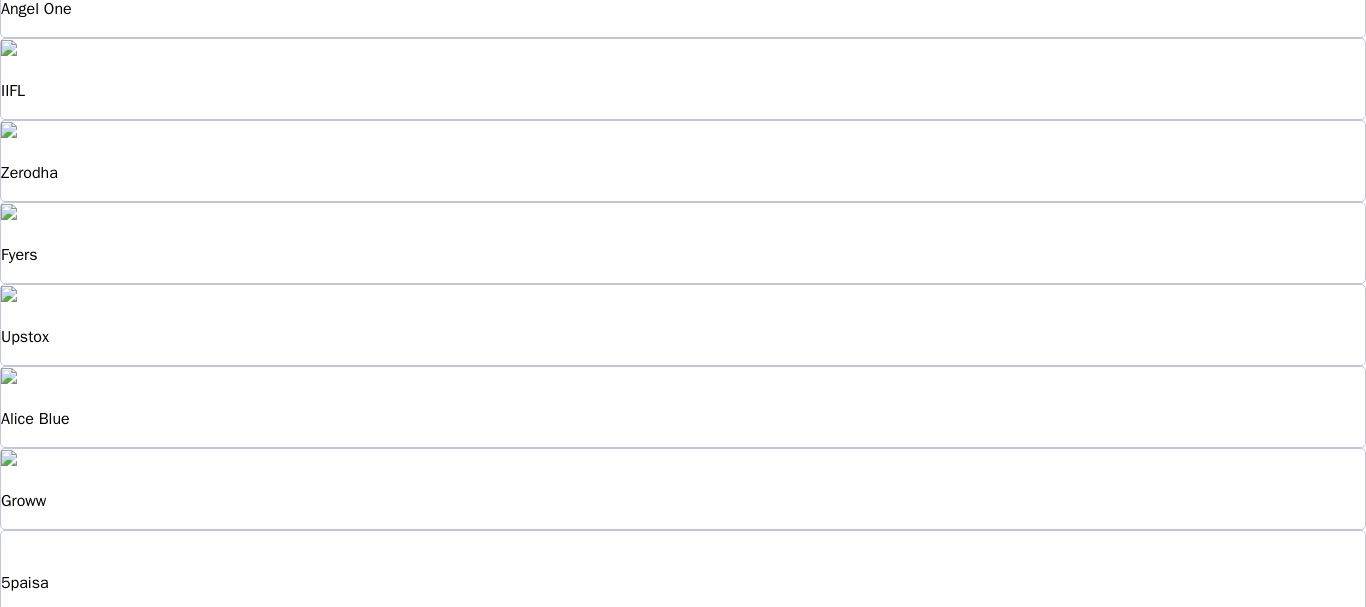 scroll, scrollTop: 173, scrollLeft: 0, axis: vertical 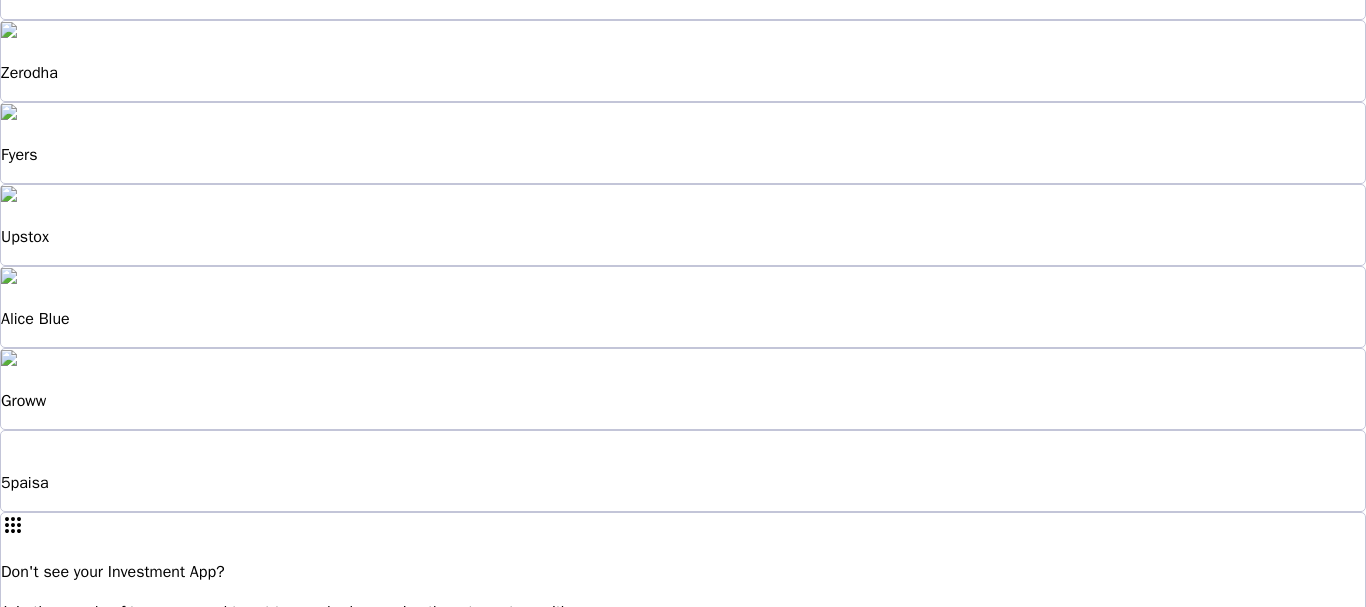 click on "Add Account Manually" at bounding box center [683, 877] 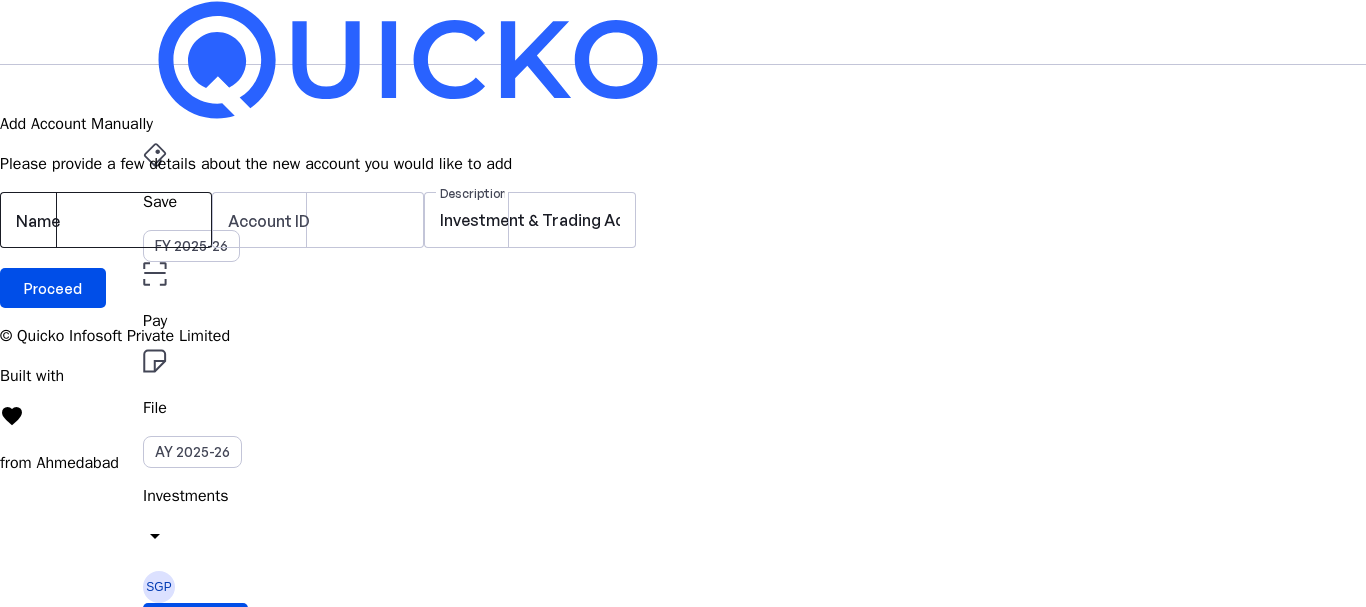 click at bounding box center [106, 220] 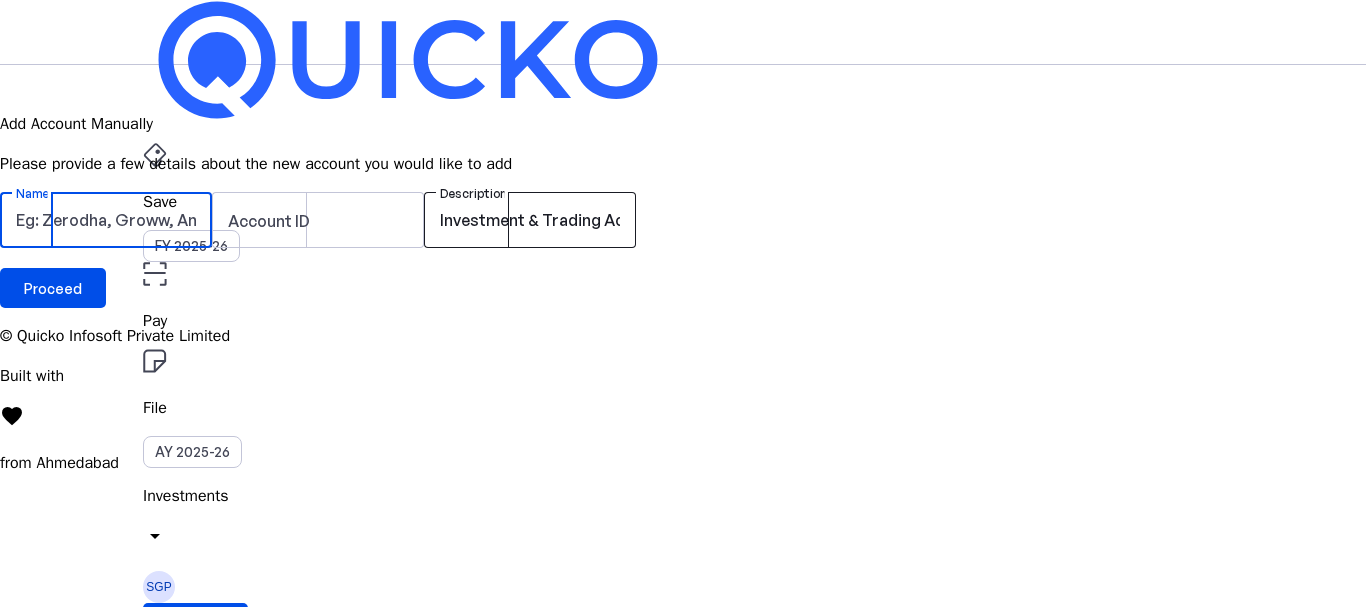 click on "Investment & Trading Account" at bounding box center [530, 220] 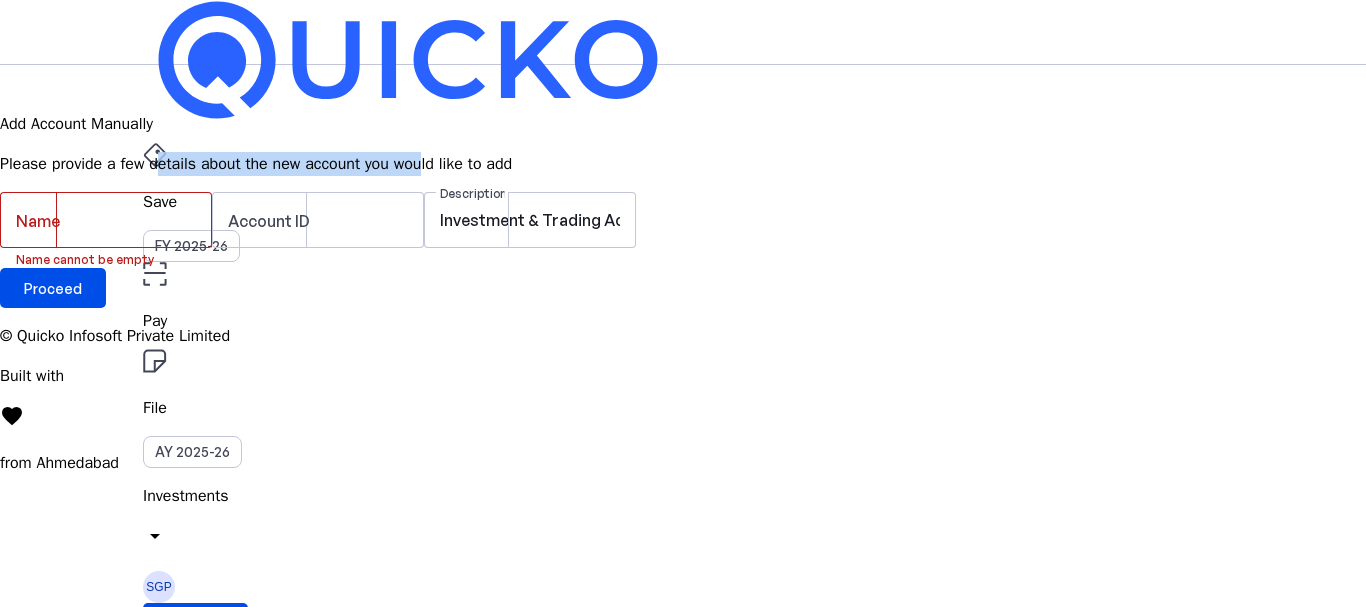 drag, startPoint x: 303, startPoint y: 192, endPoint x: 594, endPoint y: 187, distance: 291.04294 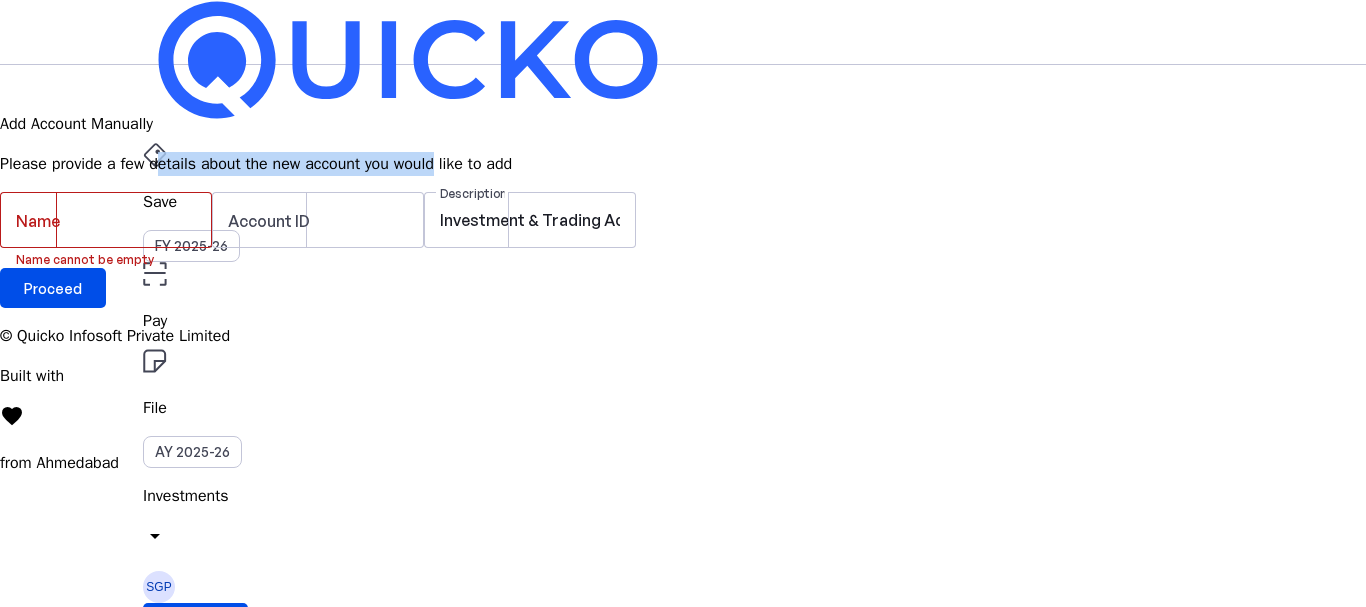 click on "Please provide a few details about the new account you would like to add" at bounding box center (683, 164) 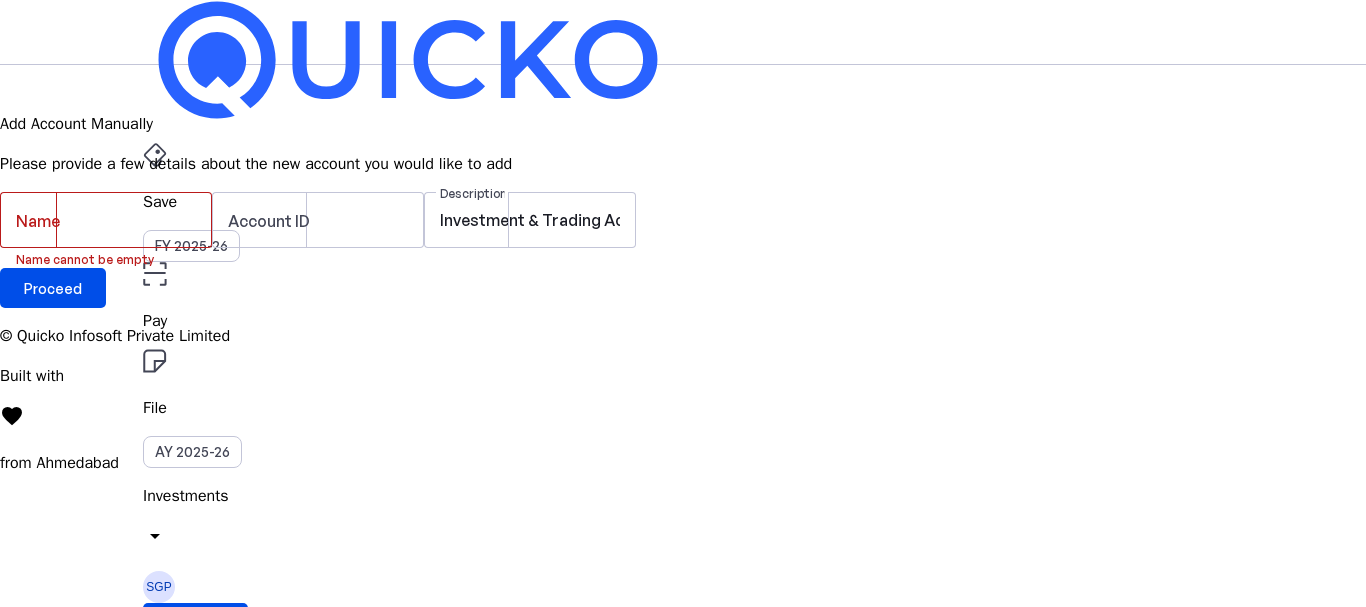 click at bounding box center [12, 77] 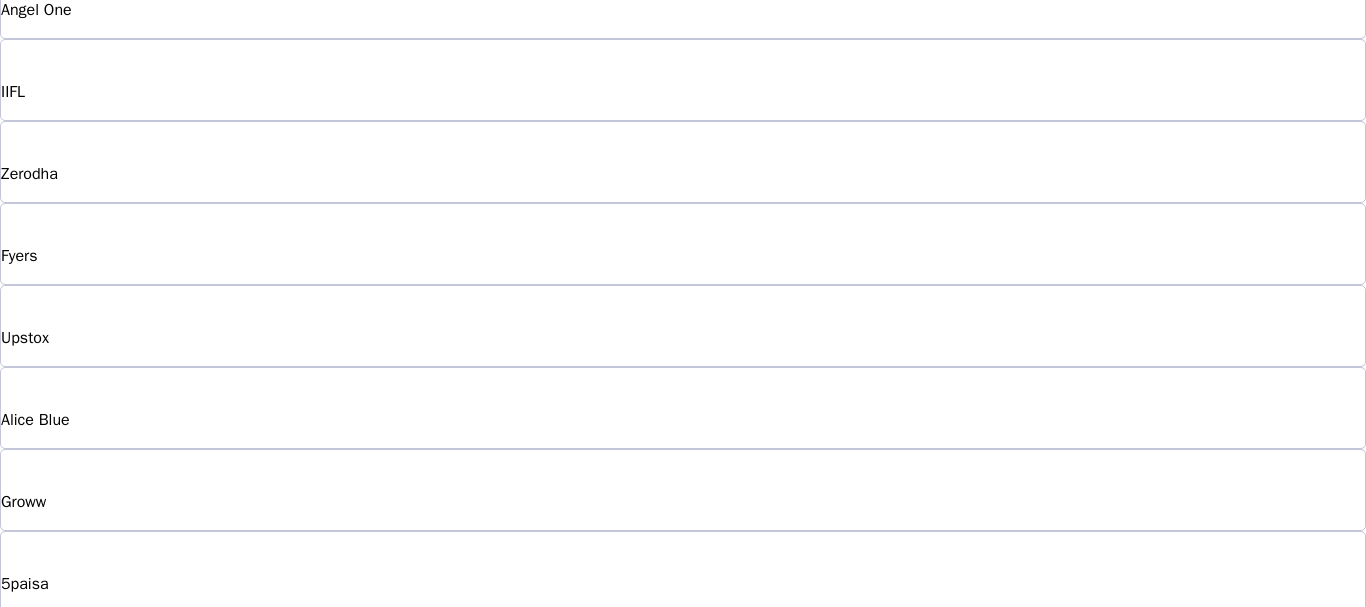 scroll, scrollTop: 400, scrollLeft: 0, axis: vertical 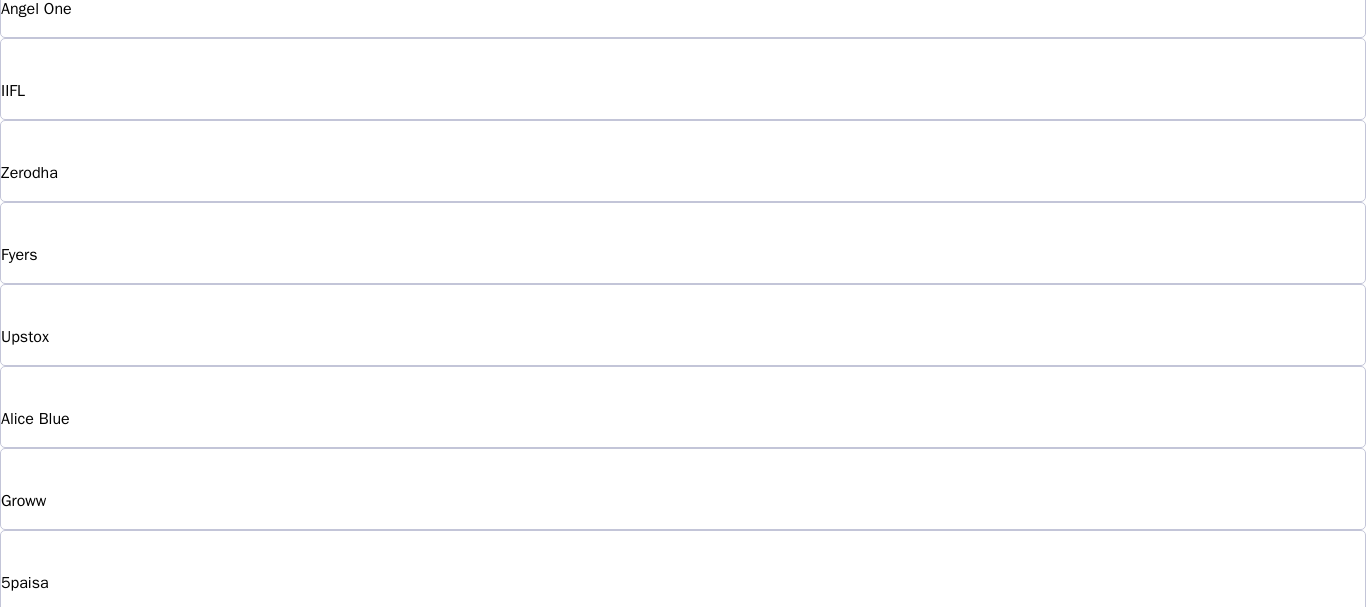 click on "Lemonn" at bounding box center [107, 820] 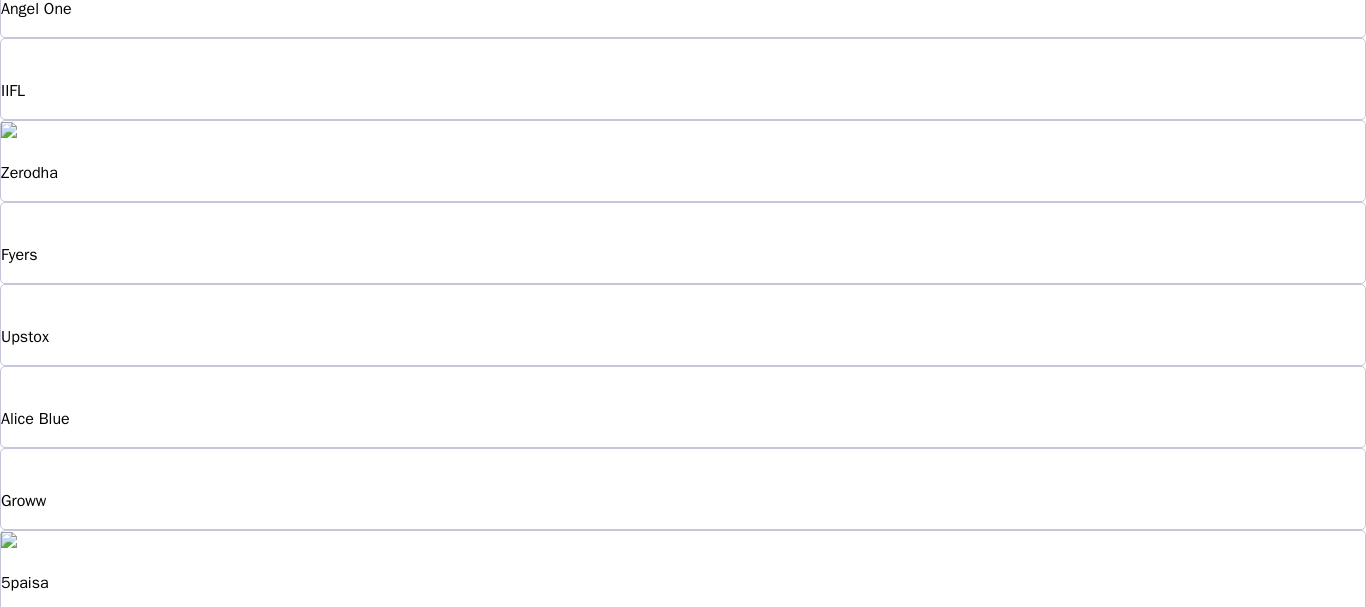 scroll, scrollTop: 173, scrollLeft: 0, axis: vertical 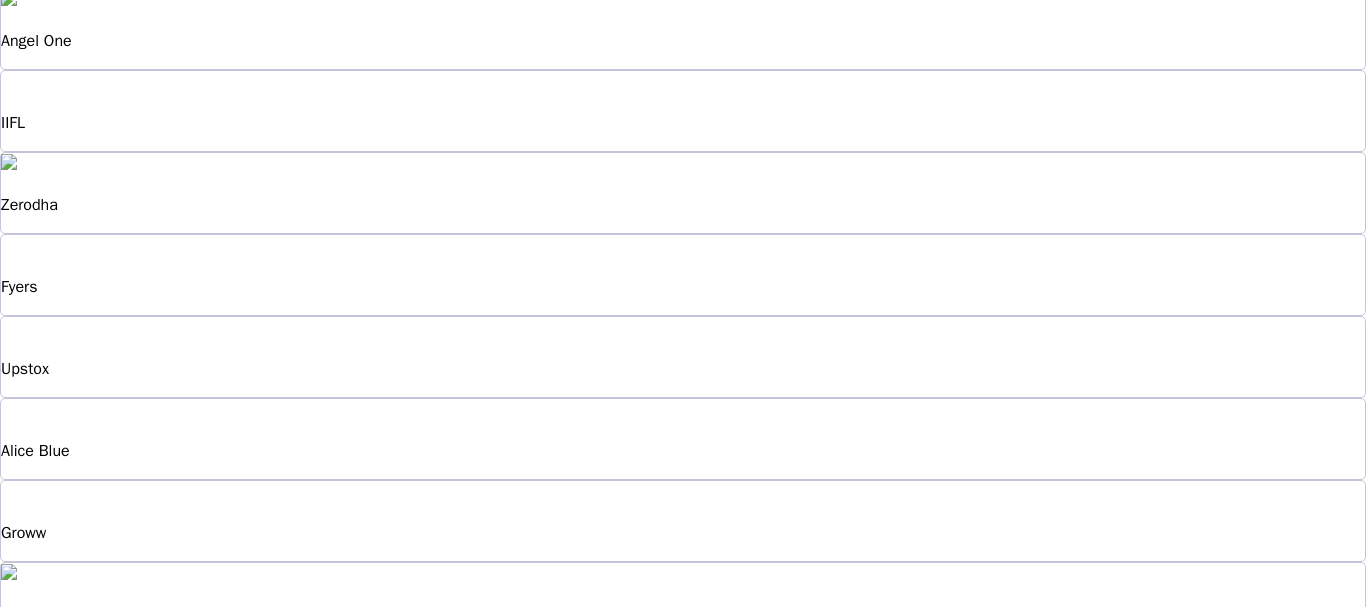 click at bounding box center [683, 1245] 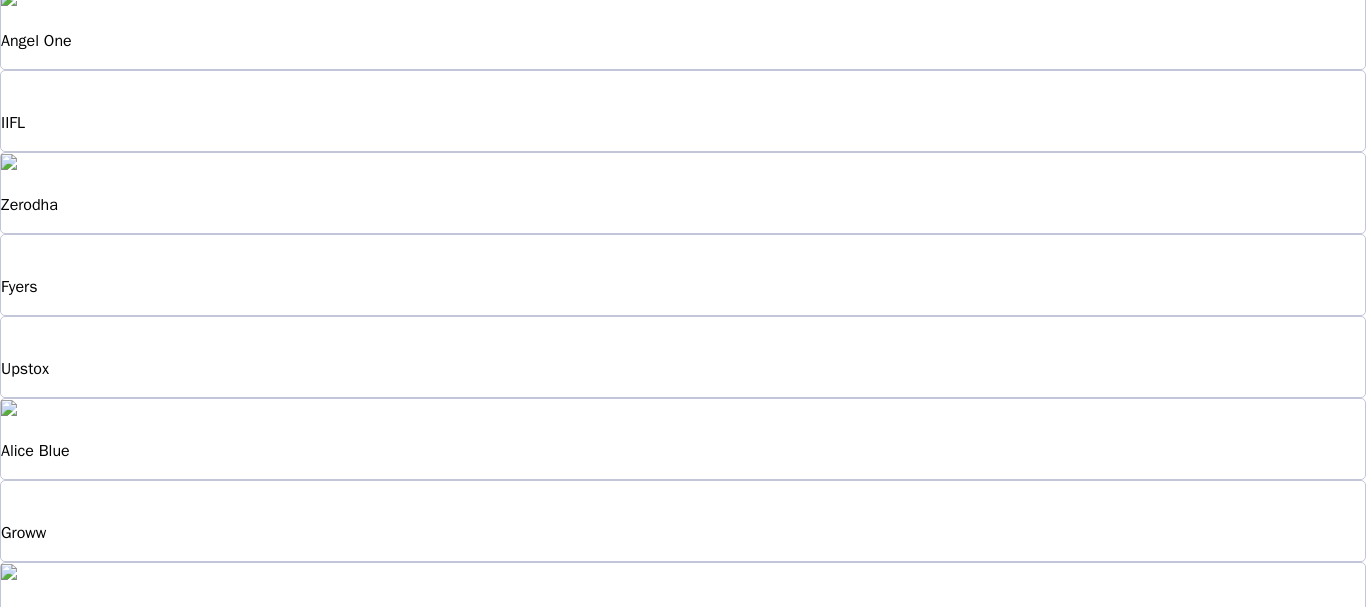 drag, startPoint x: 229, startPoint y: 343, endPoint x: 384, endPoint y: 370, distance: 157.33405 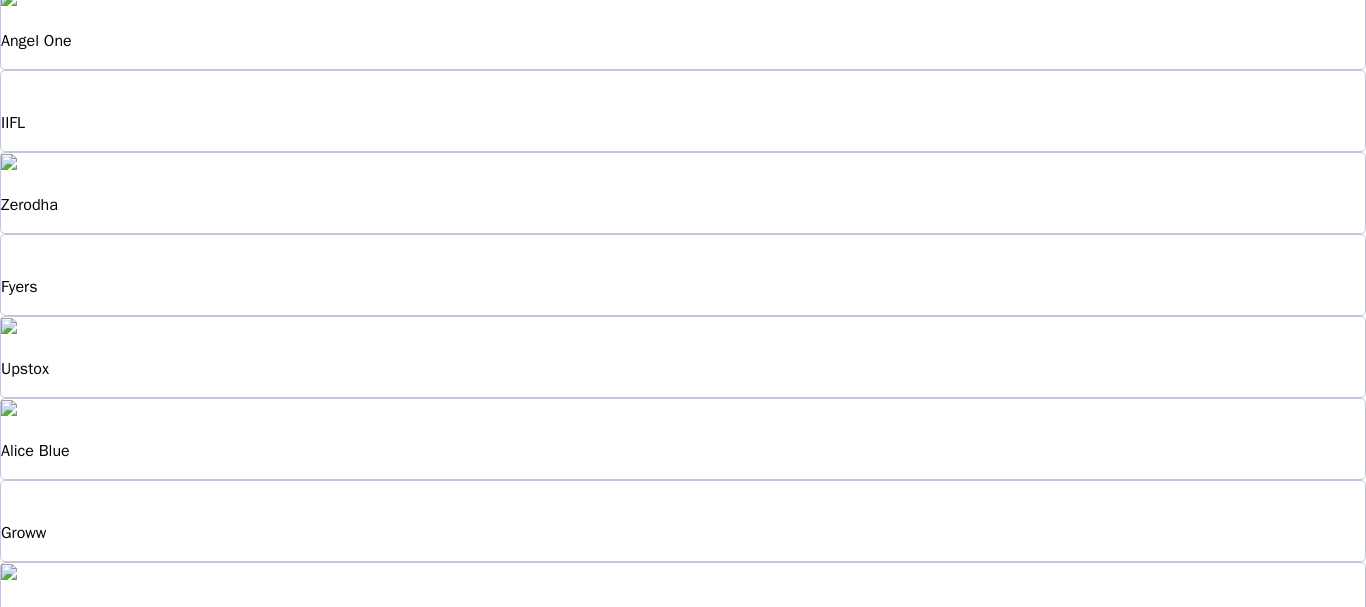 click on "Join thousands of taxpayers and tweet to your broker, urging them to partner with  Quicko. Let's make it happen!" at bounding box center [683, 756] 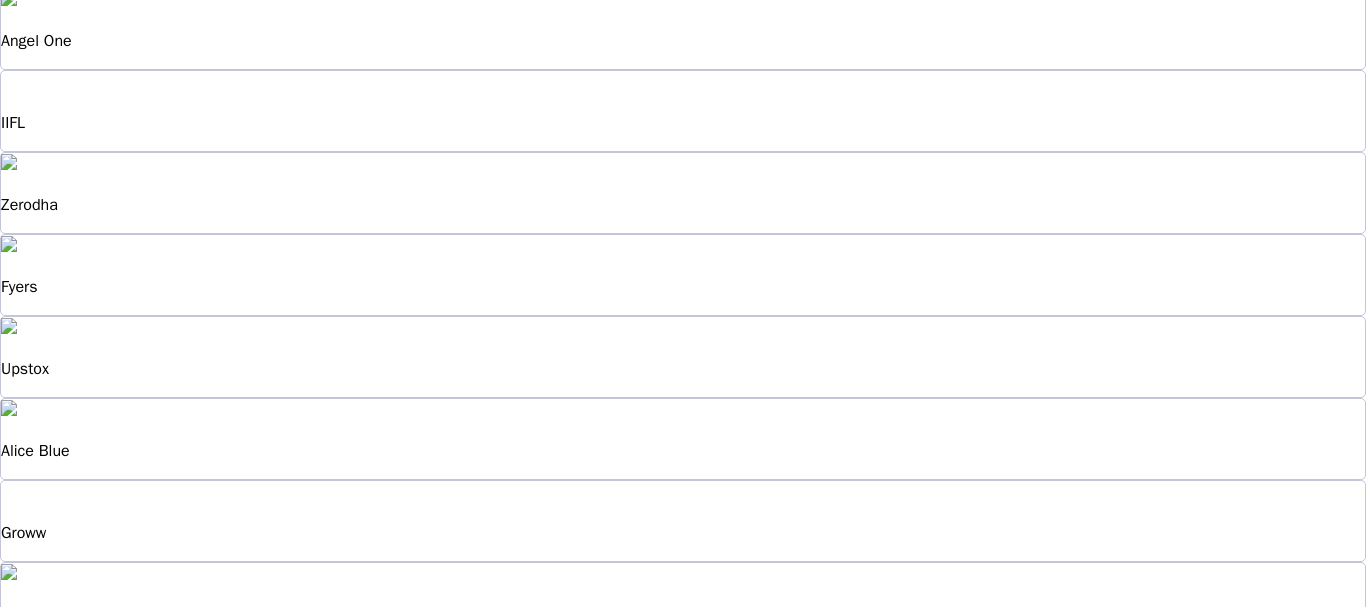 scroll, scrollTop: 173, scrollLeft: 0, axis: vertical 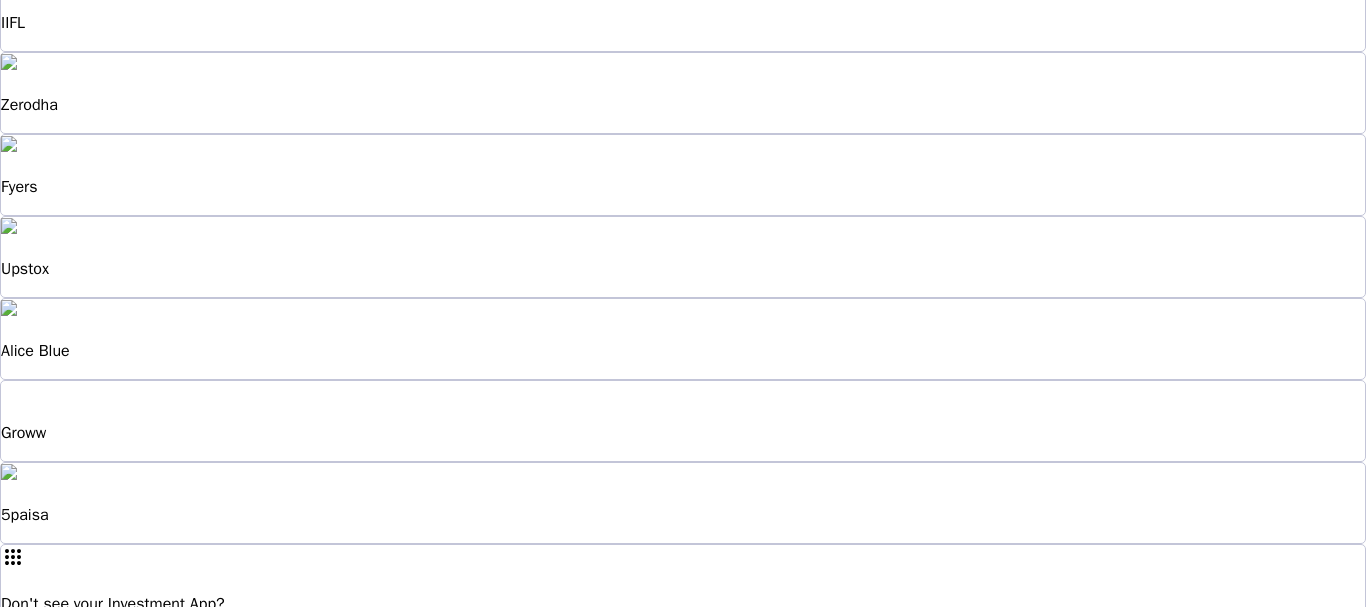 click at bounding box center [683, 1145] 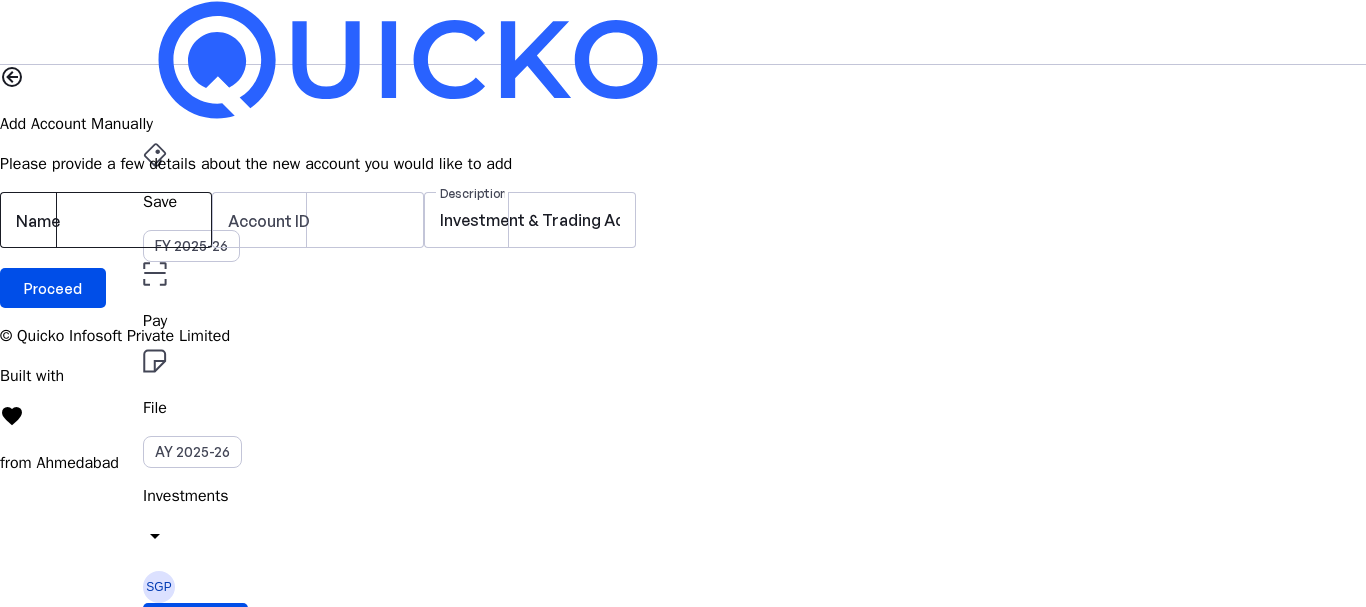 click at bounding box center [106, 220] 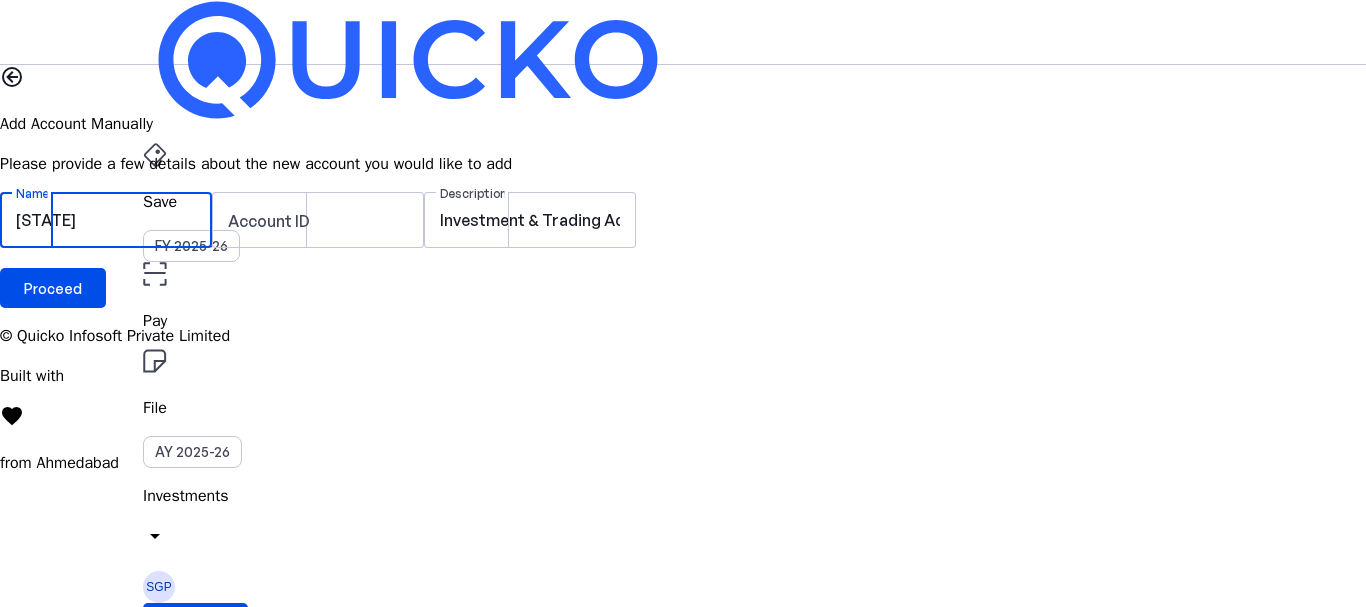 paste on "NJ India Invest Pvt. Ltd." 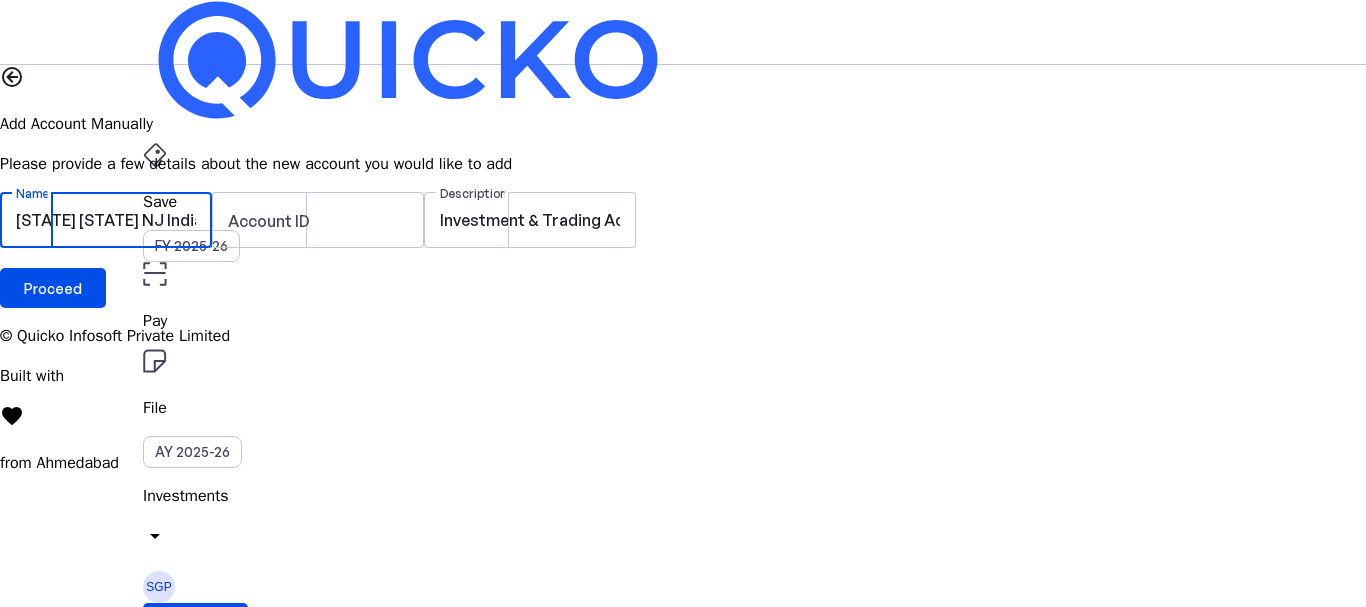 drag, startPoint x: 185, startPoint y: 258, endPoint x: 79, endPoint y: 255, distance: 106.04244 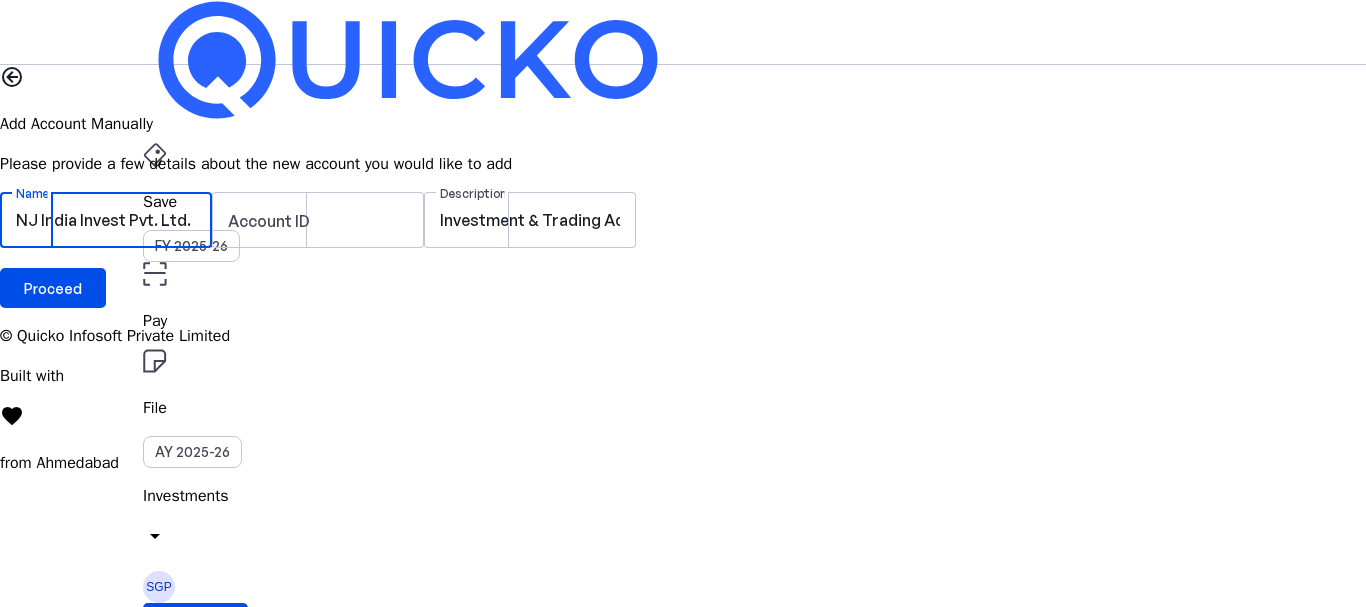 type on "NJ India Invest Pvt. Ltd." 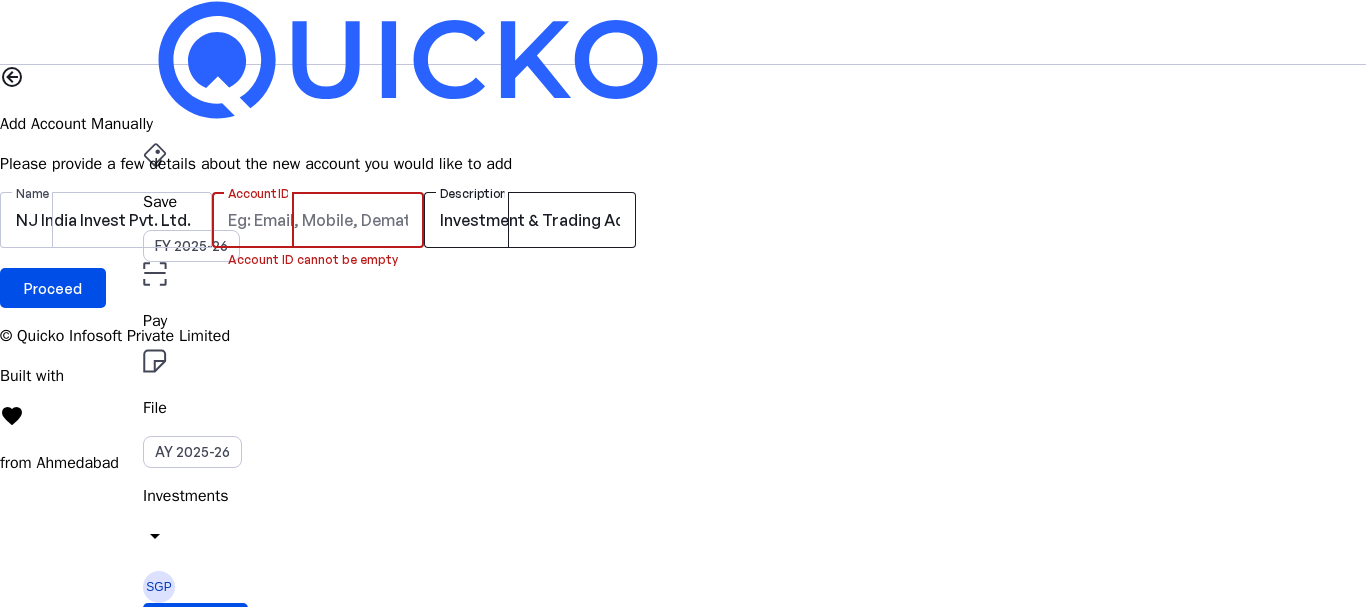 paste on "[NUMBER]" 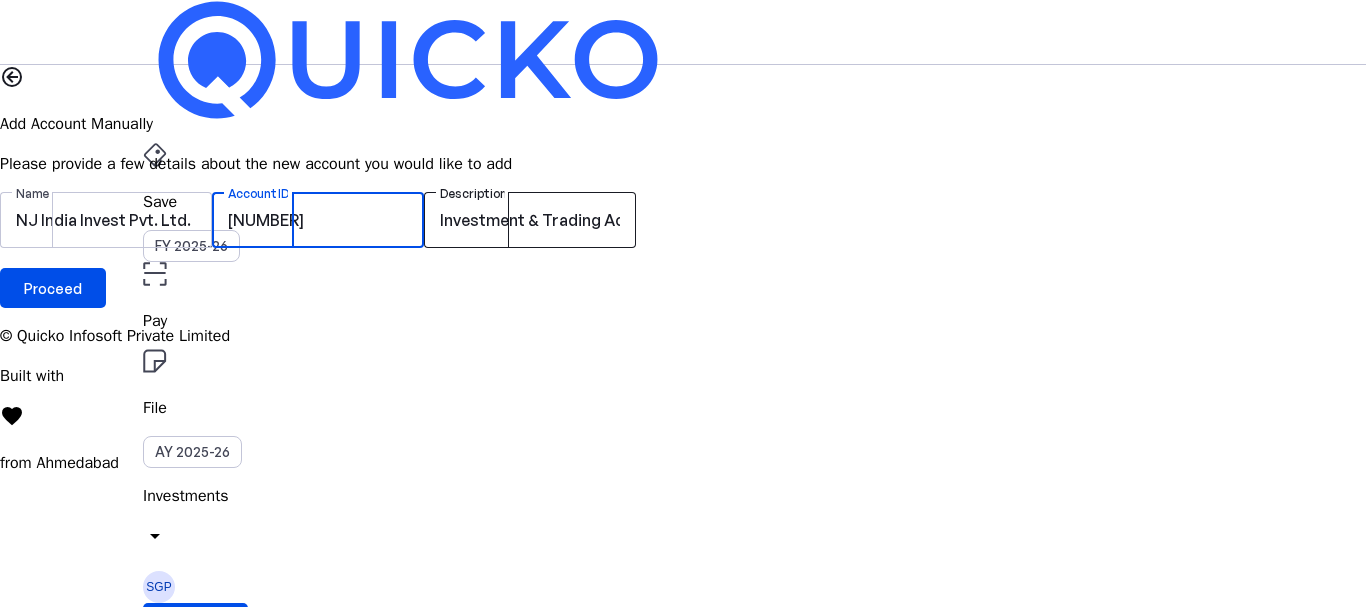 type on "[NUMBER]" 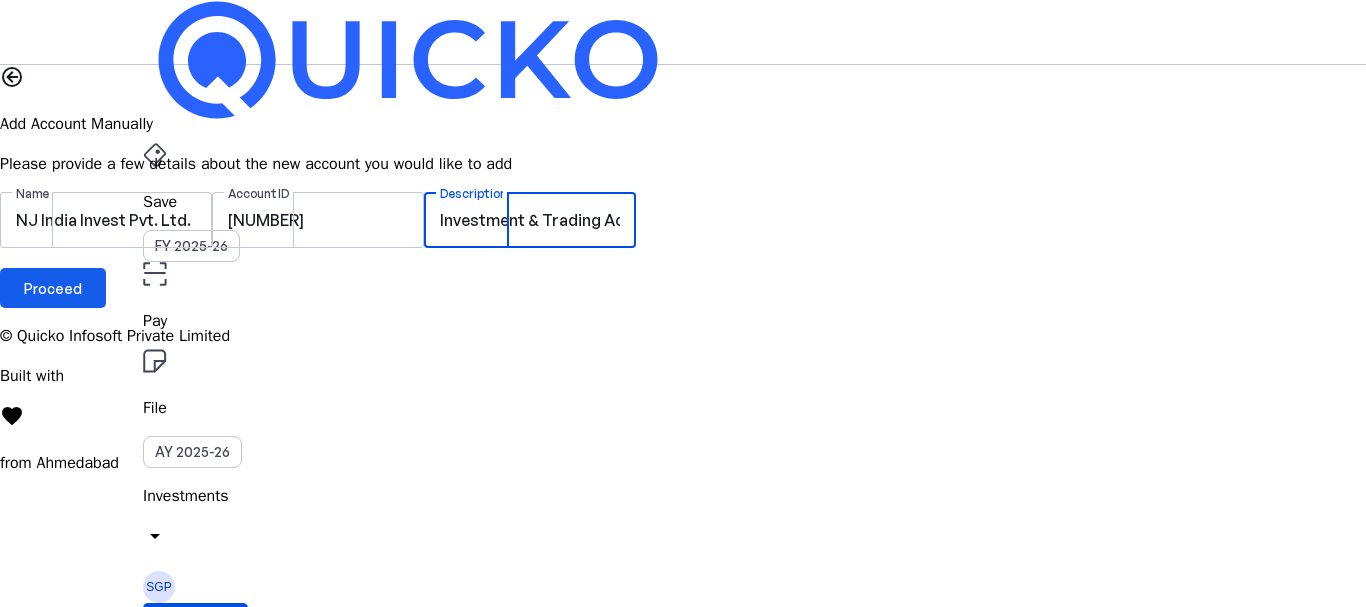 click on "Proceed" at bounding box center [53, 288] 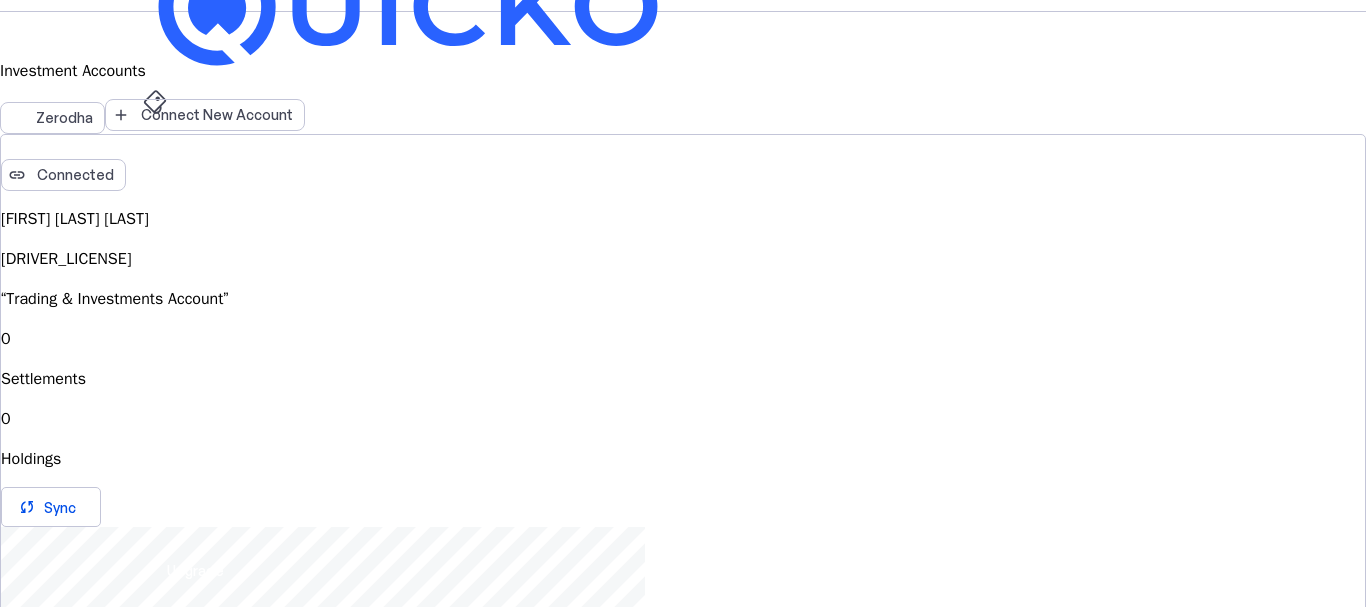 scroll, scrollTop: 100, scrollLeft: 0, axis: vertical 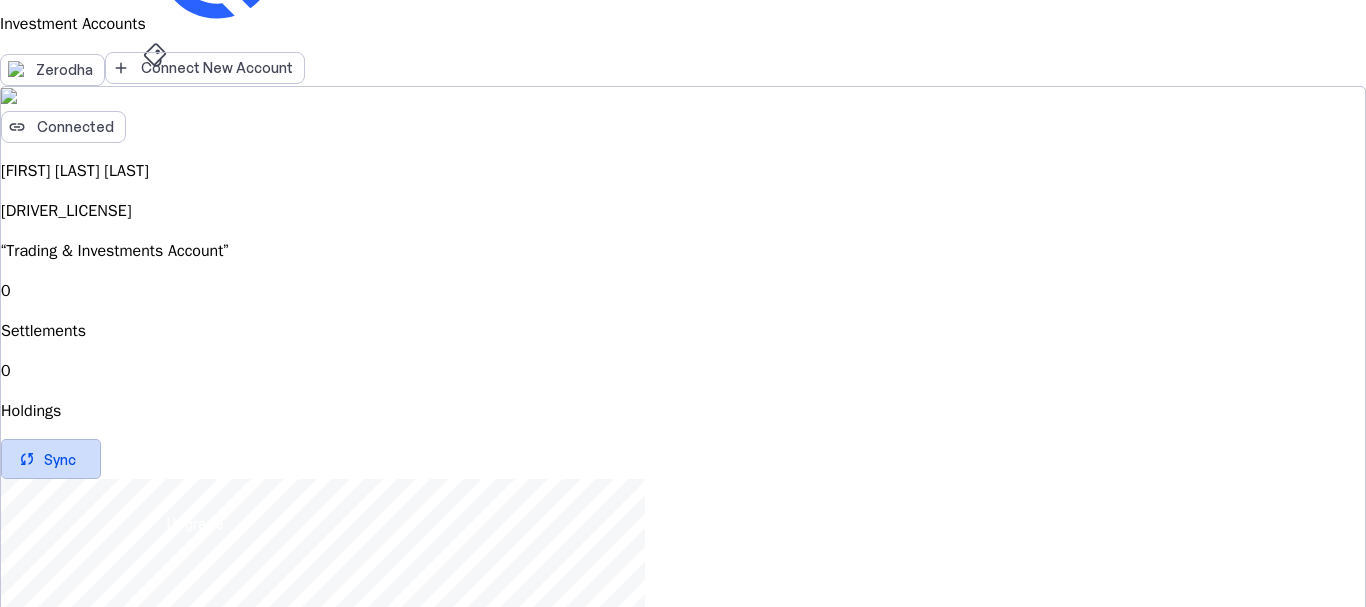 click at bounding box center [51, 459] 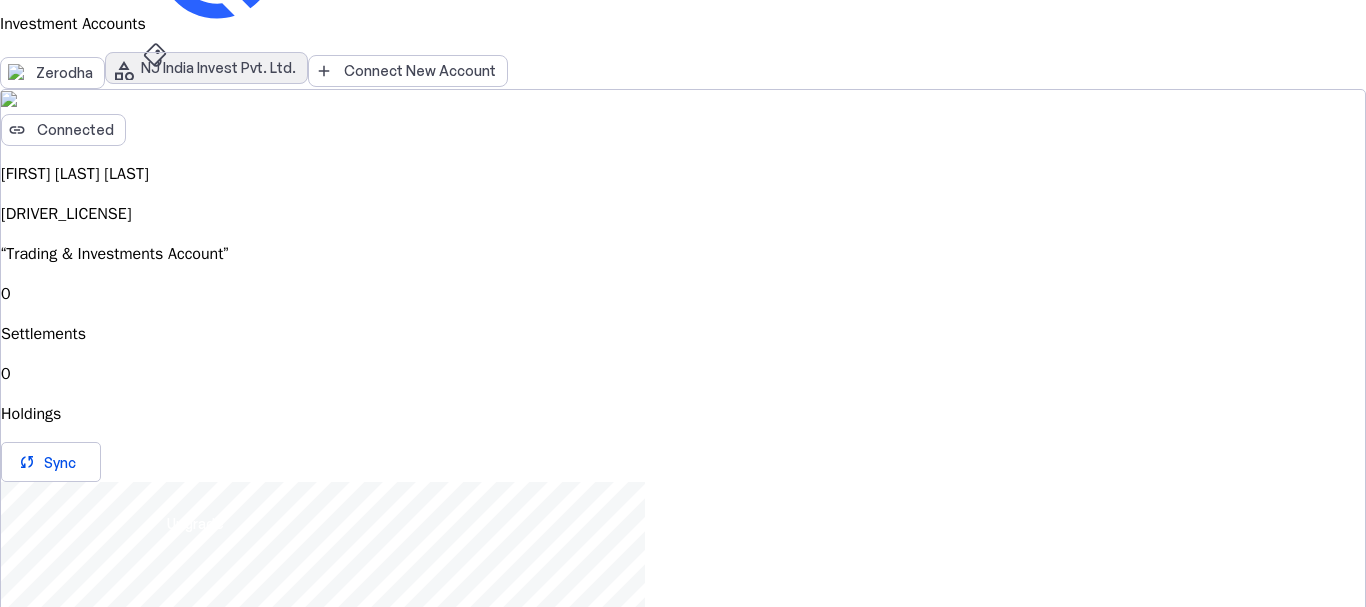 click on "NJ India Invest Pvt. Ltd." at bounding box center [218, 68] 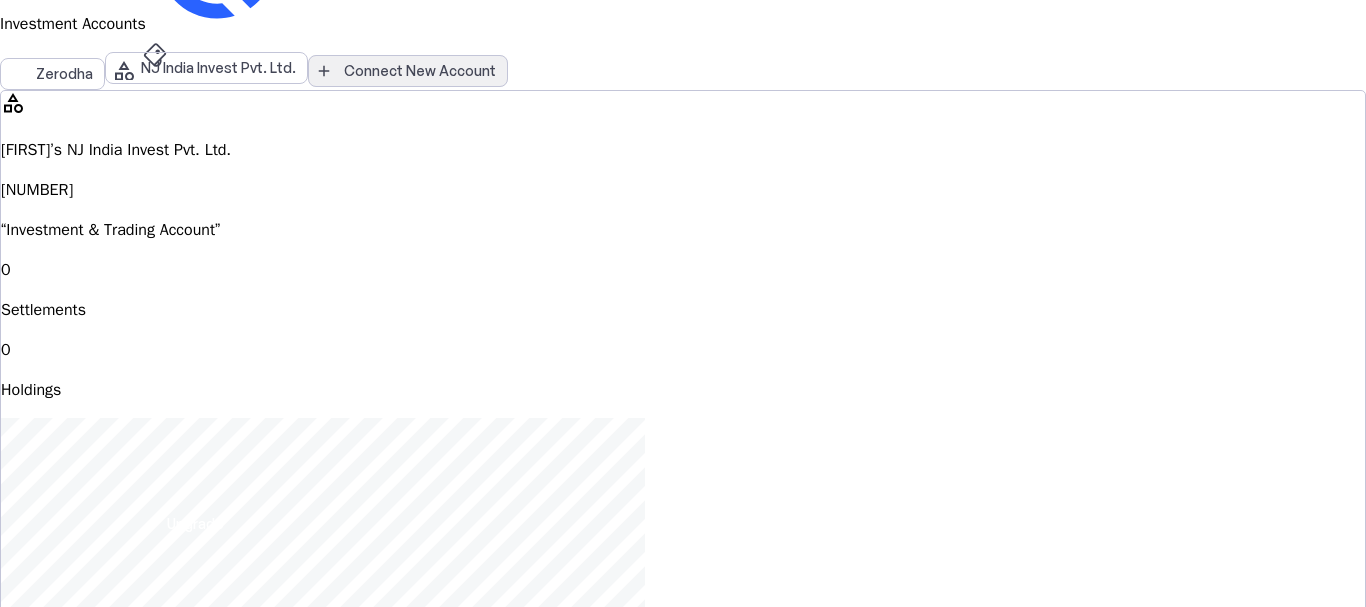 click on "Connect New Account" at bounding box center [420, 71] 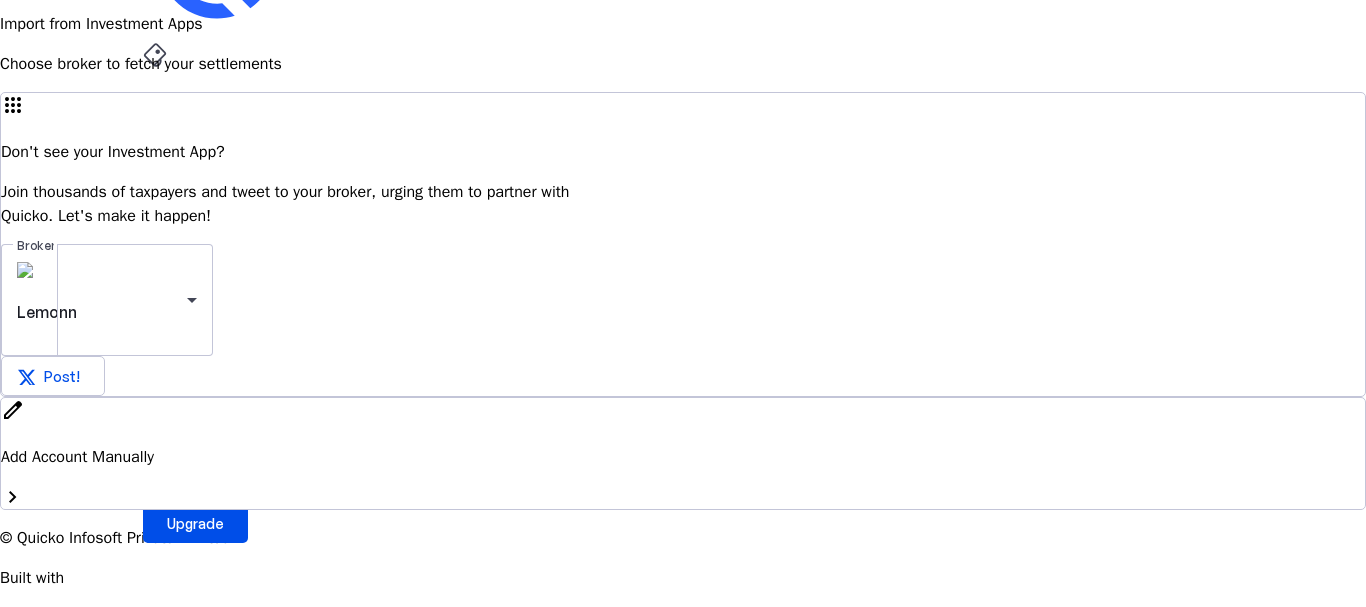 scroll, scrollTop: 0, scrollLeft: 0, axis: both 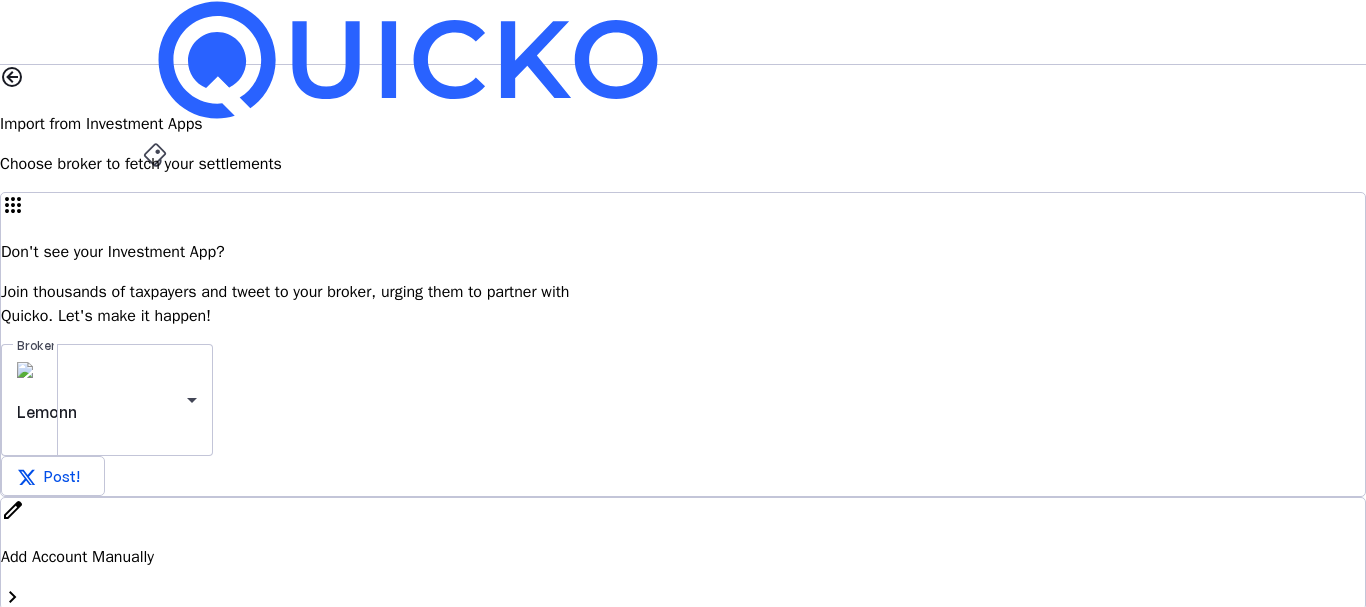 click on "Save" at bounding box center (683, 202) 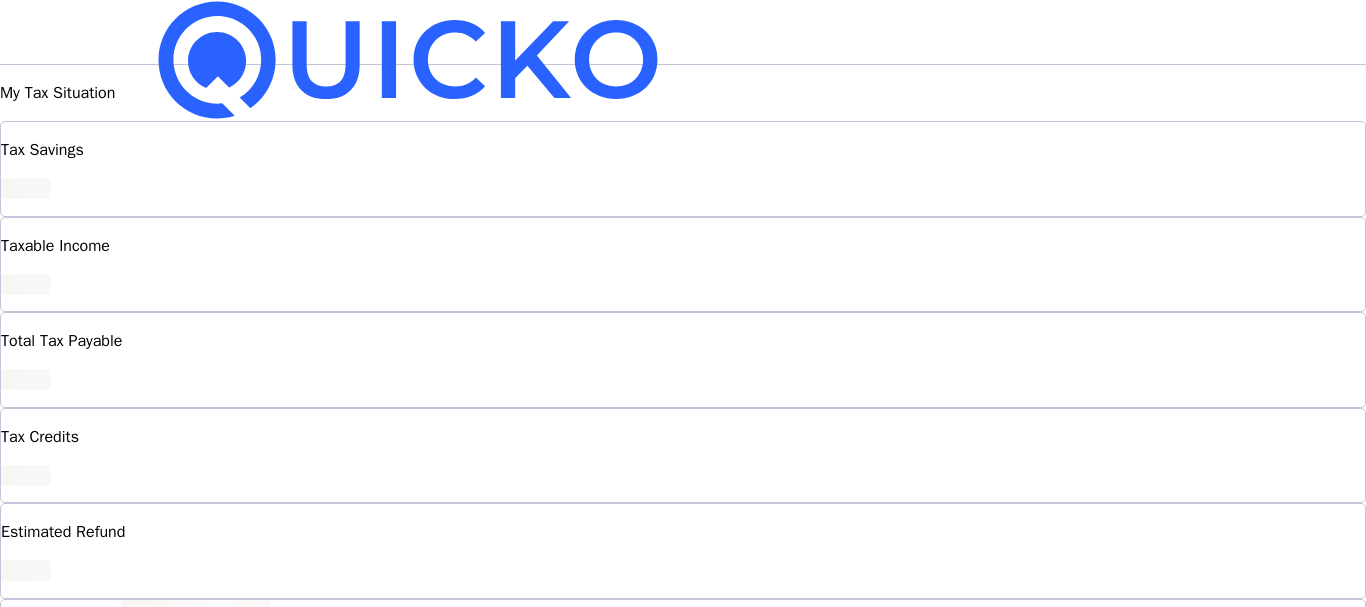 click on "Save FY 2025-26 Pay File AY 2025-26 More arrow_drop_down SGP Upgrade My Tax Situation Tax Savings Taxable Income Total Tax Payable Tax Credits Estimated Refund © Quicko Infosoft Private Limited Built with favorite from [CITY]" at bounding box center [683, 638] 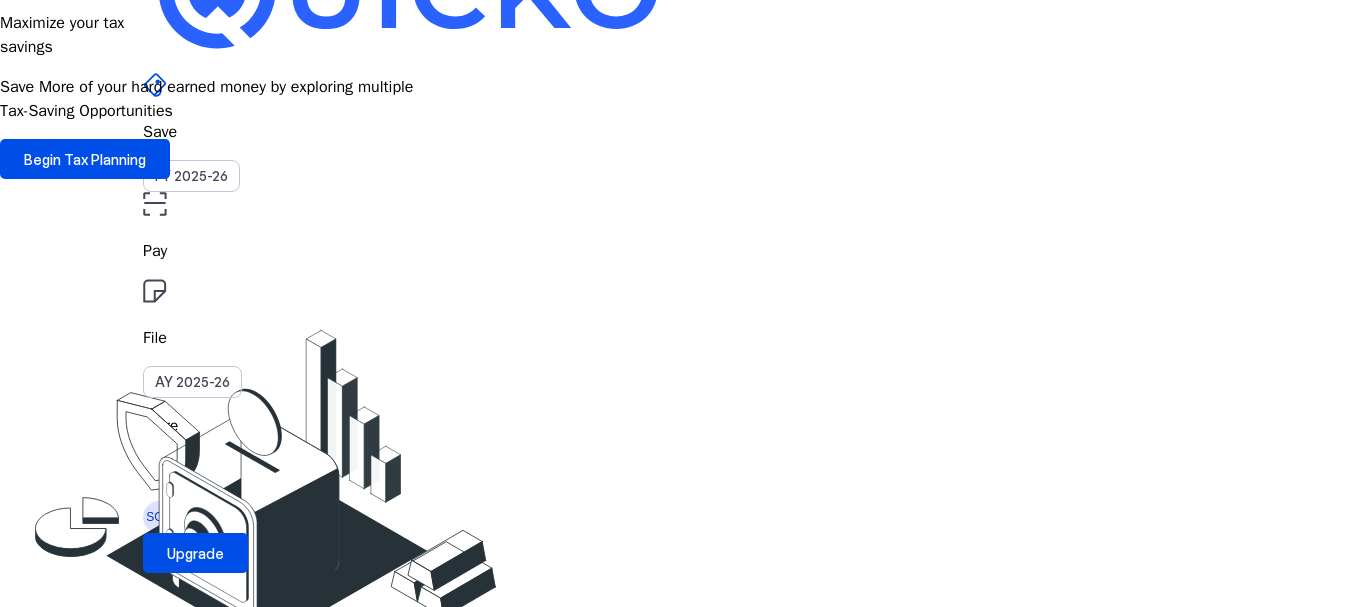 scroll, scrollTop: 100, scrollLeft: 0, axis: vertical 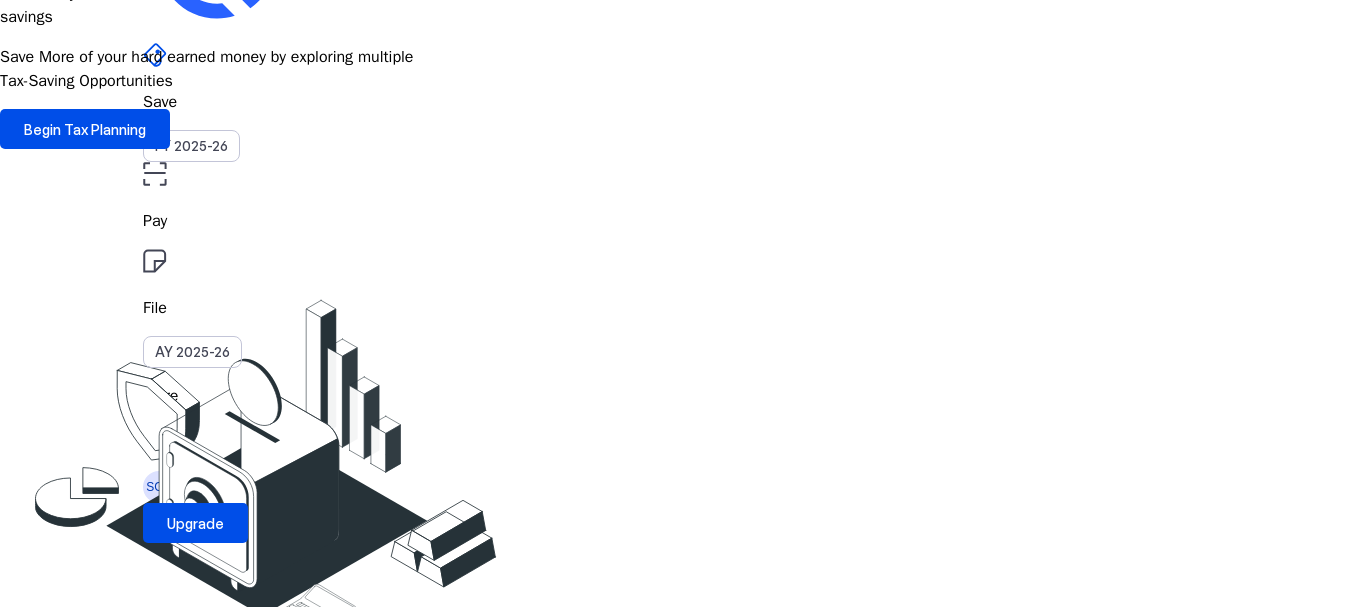 click on "logout Log Out" at bounding box center (140, 3927) 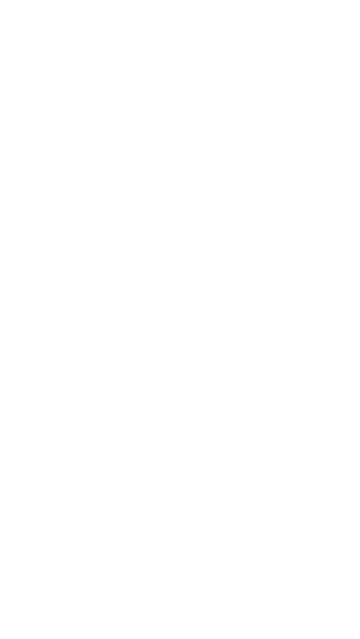scroll, scrollTop: 0, scrollLeft: 0, axis: both 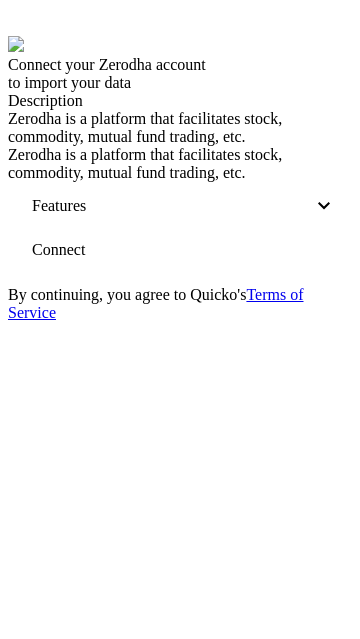 click at bounding box center (324, 206) 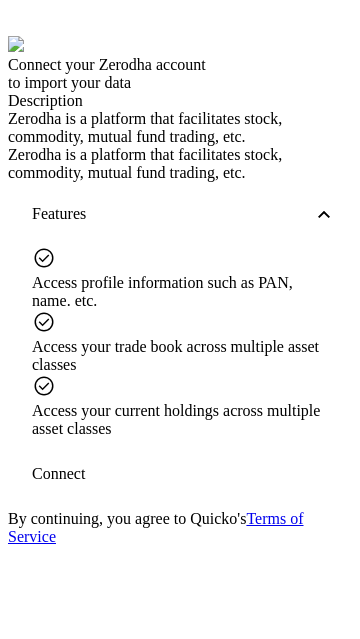 click at bounding box center [58, 474] 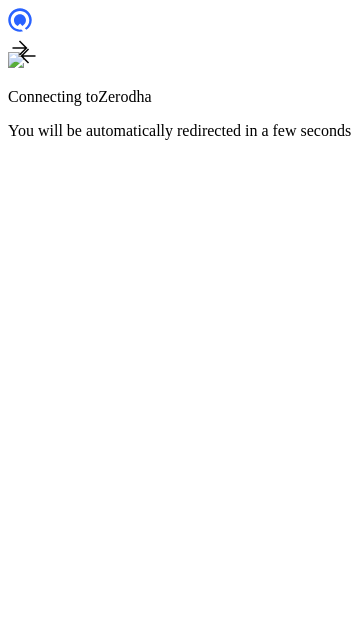 scroll, scrollTop: 0, scrollLeft: 0, axis: both 